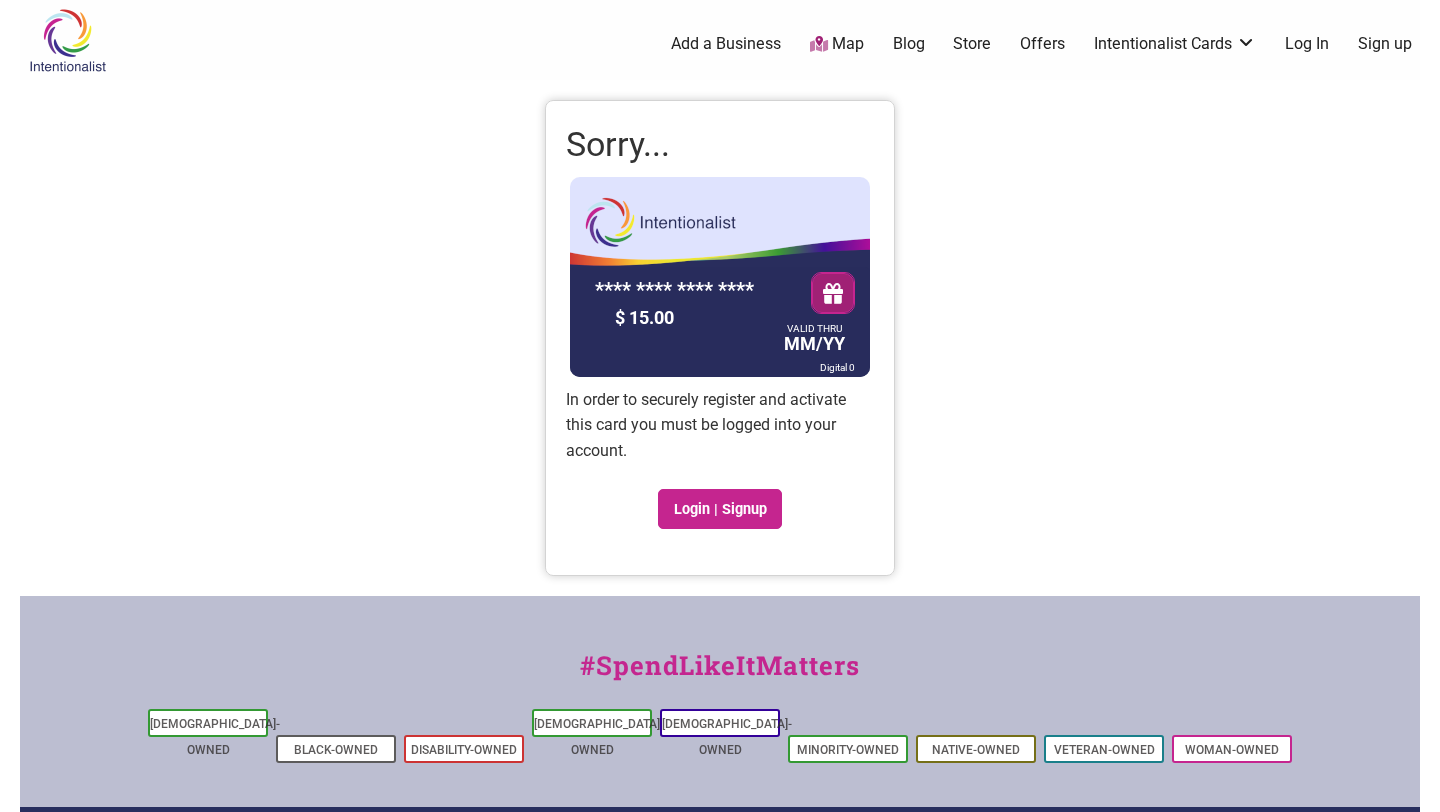 scroll, scrollTop: 0, scrollLeft: 0, axis: both 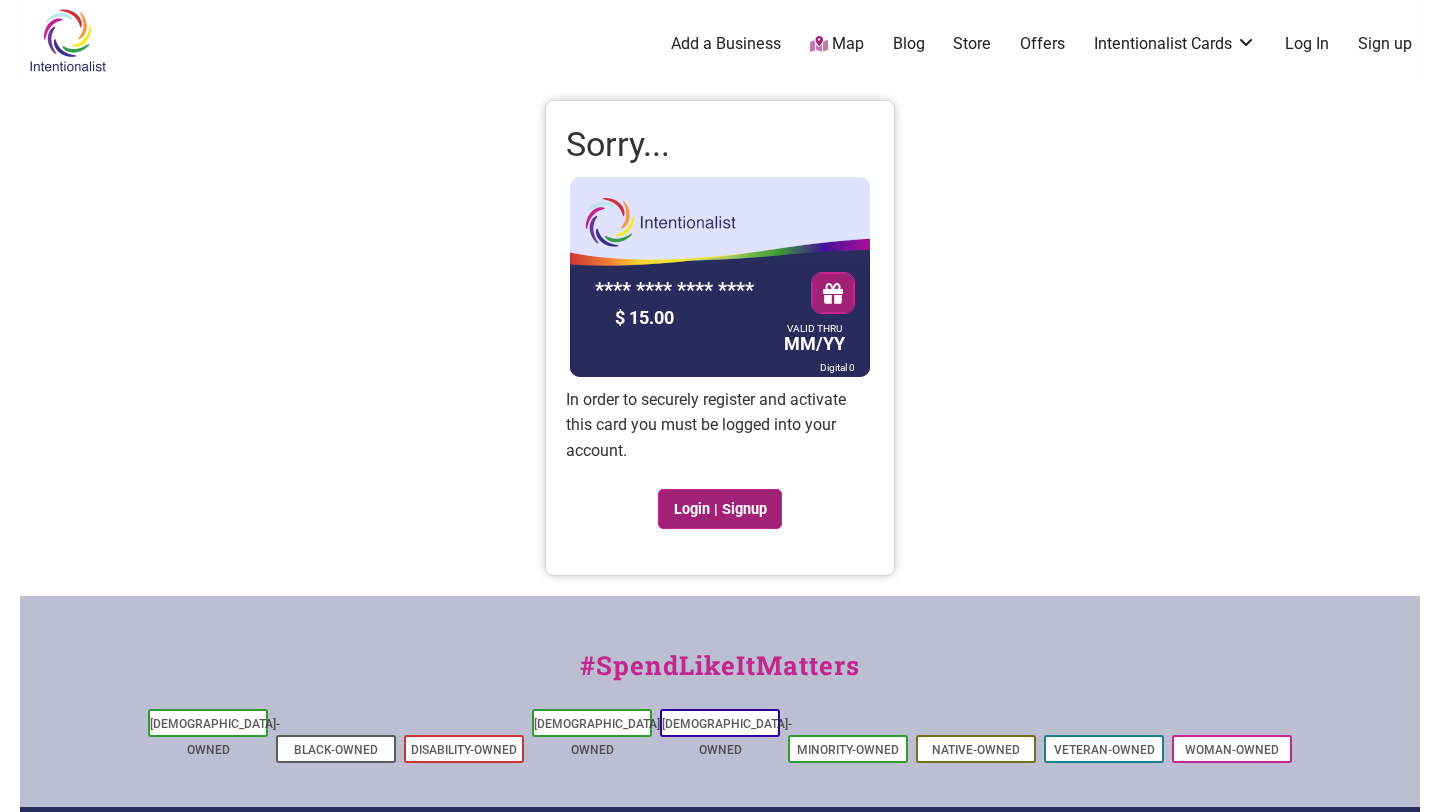 click on "Login | Signup" at bounding box center [720, 509] 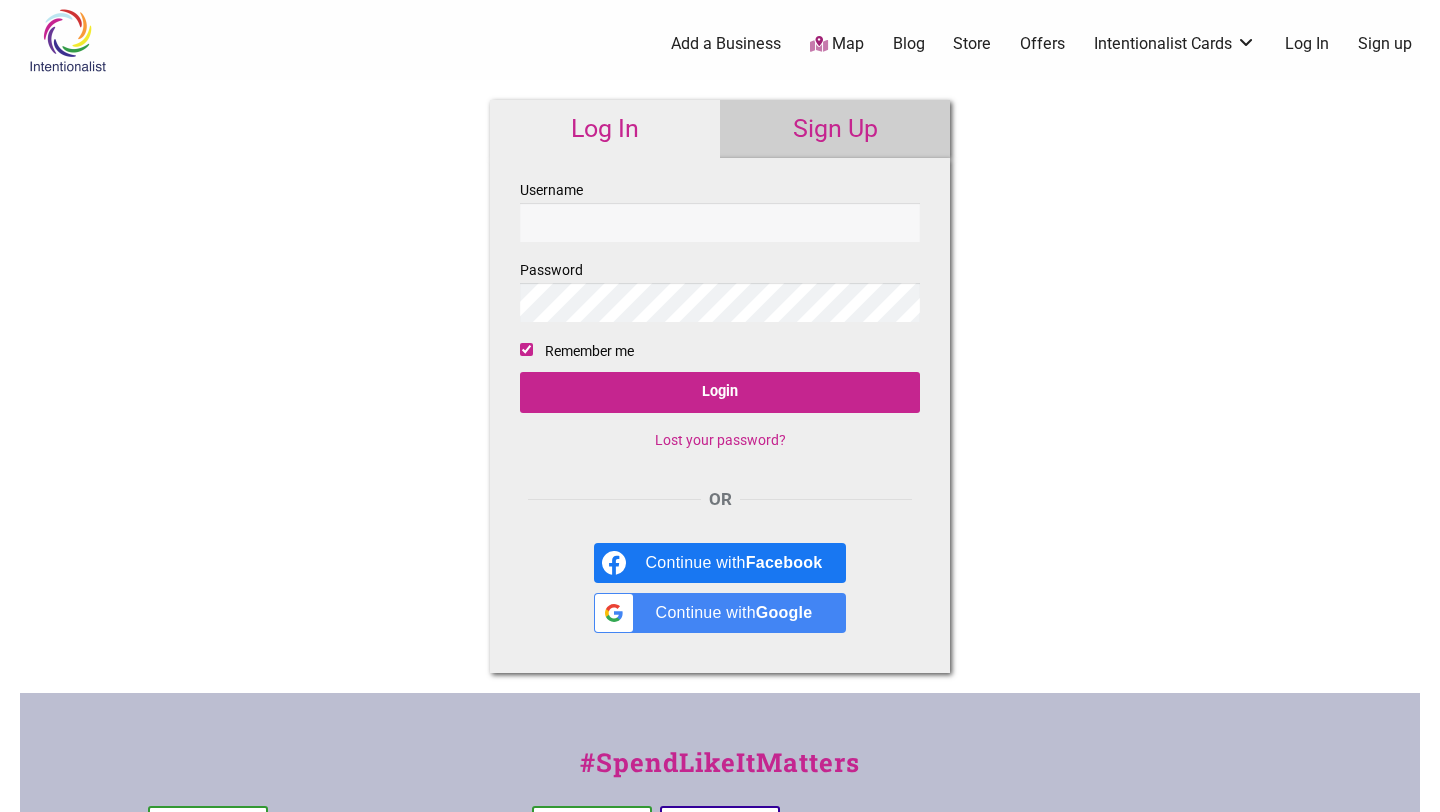 scroll, scrollTop: 0, scrollLeft: 0, axis: both 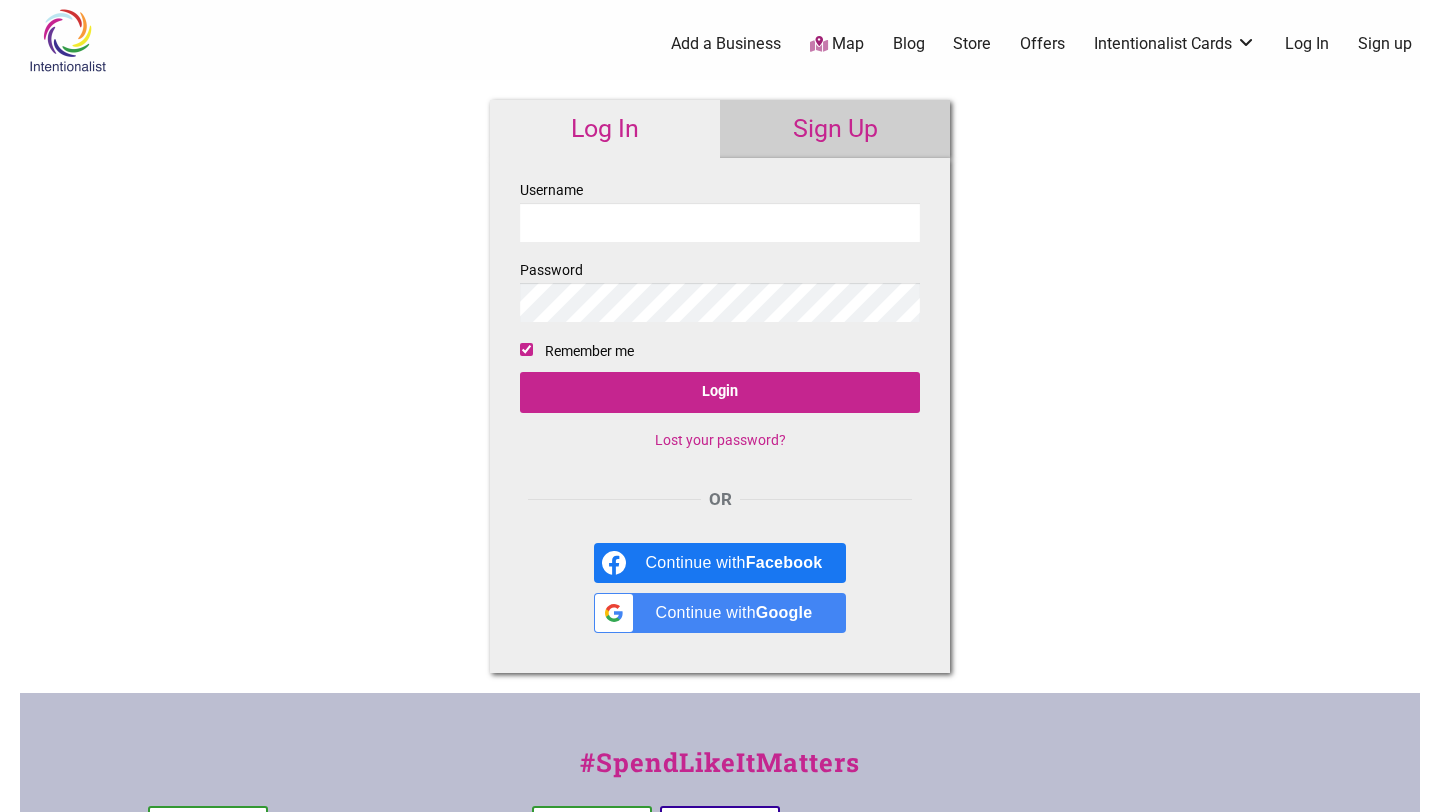 type on "rjdunn" 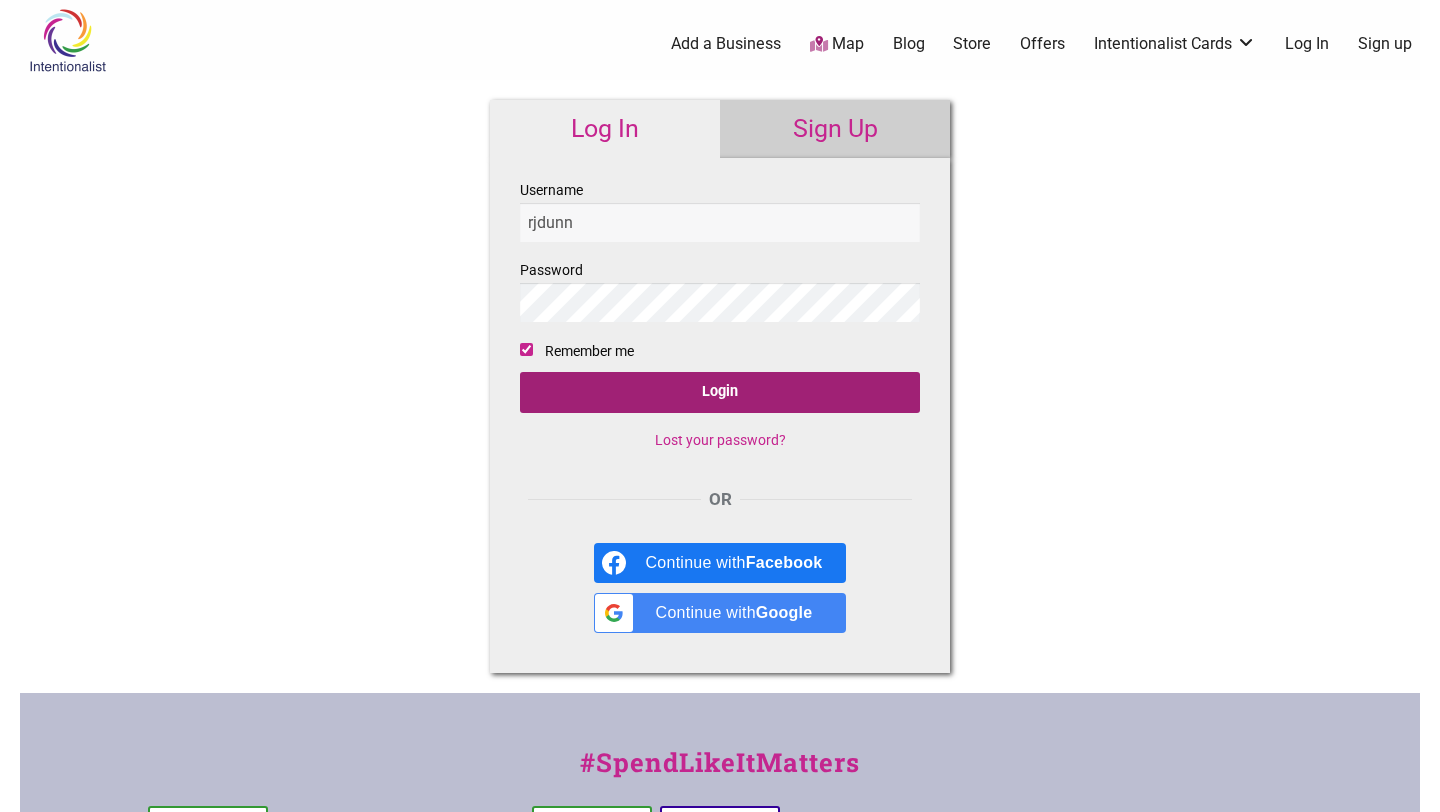 click on "Login" at bounding box center (720, 392) 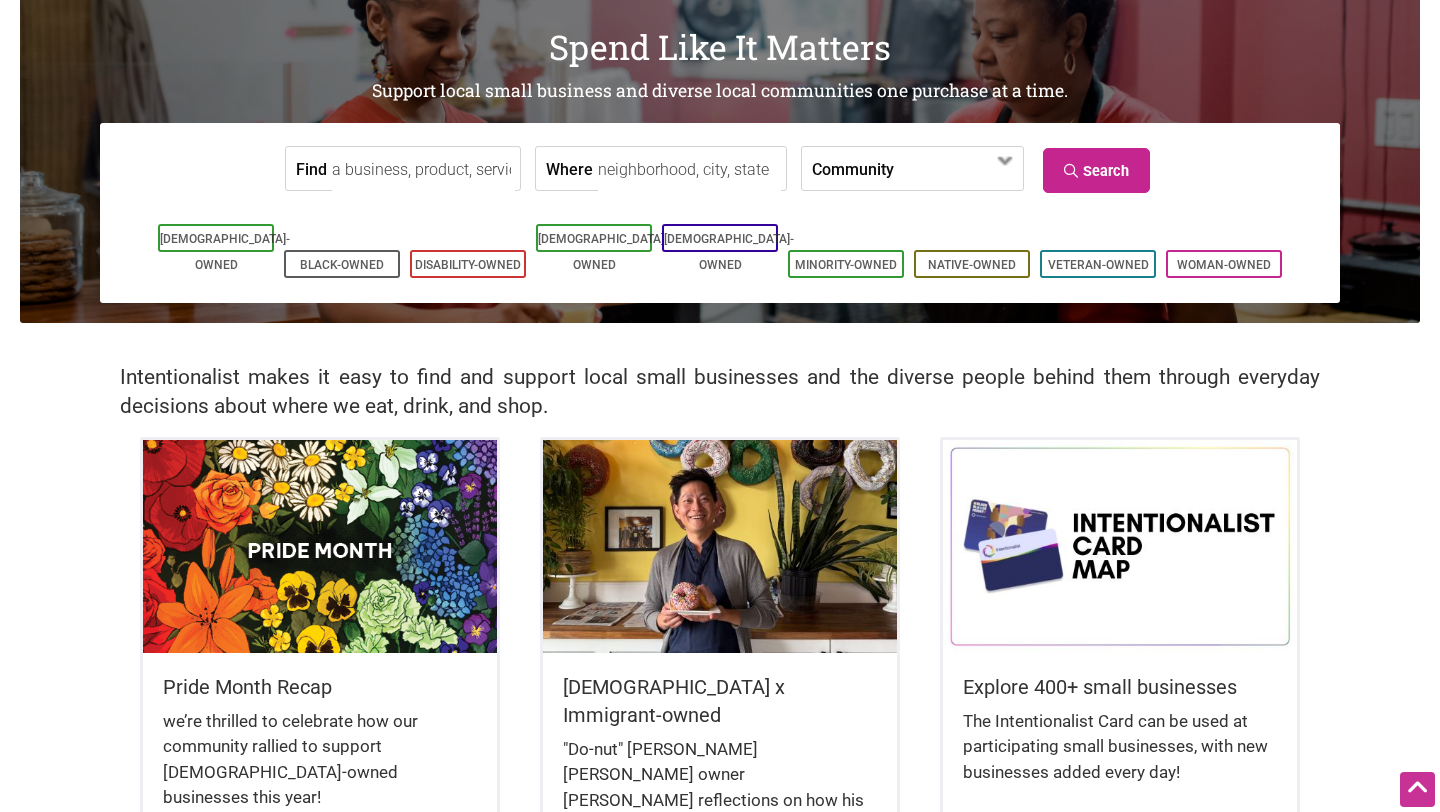 scroll, scrollTop: 0, scrollLeft: 0, axis: both 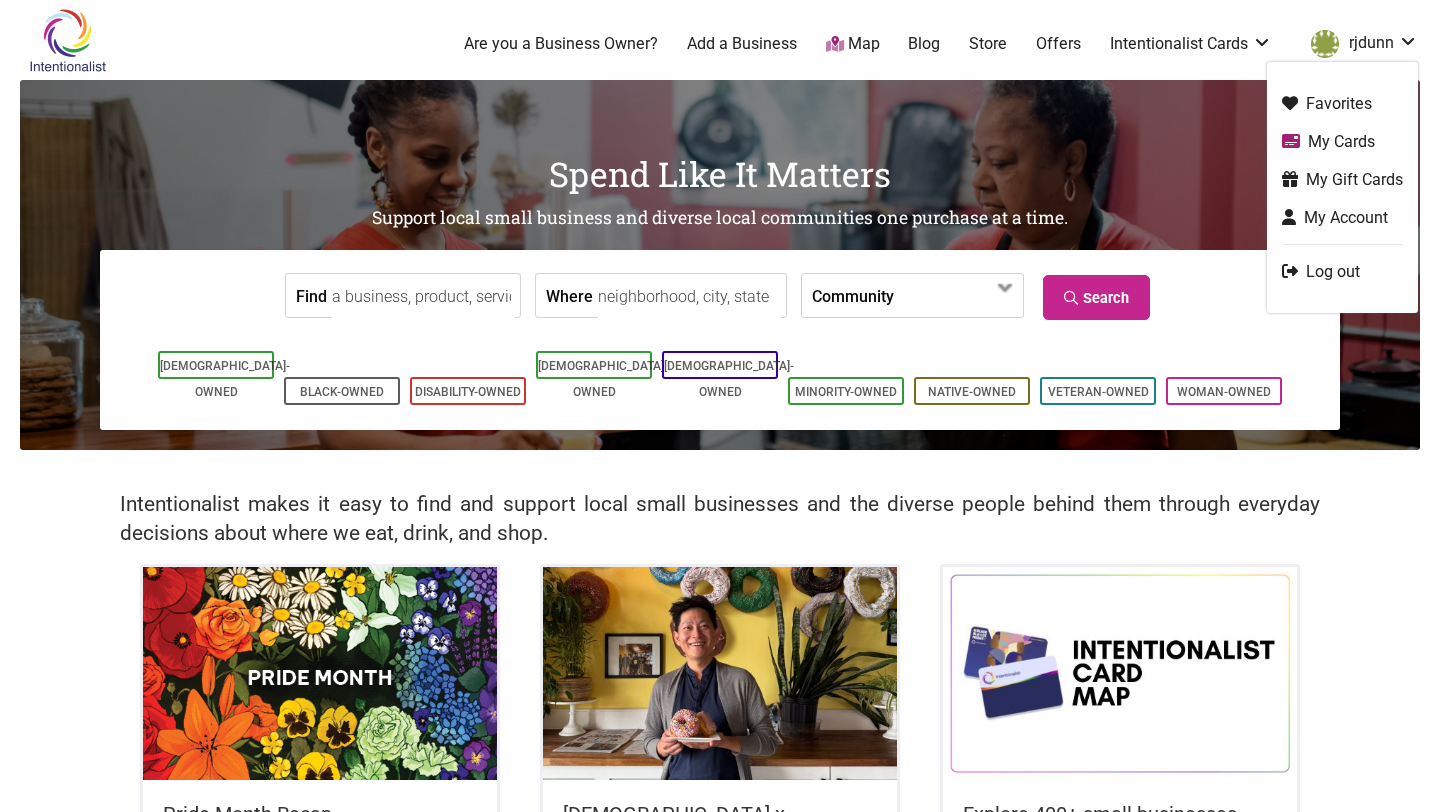 click on "rjdunn" at bounding box center [1359, 44] 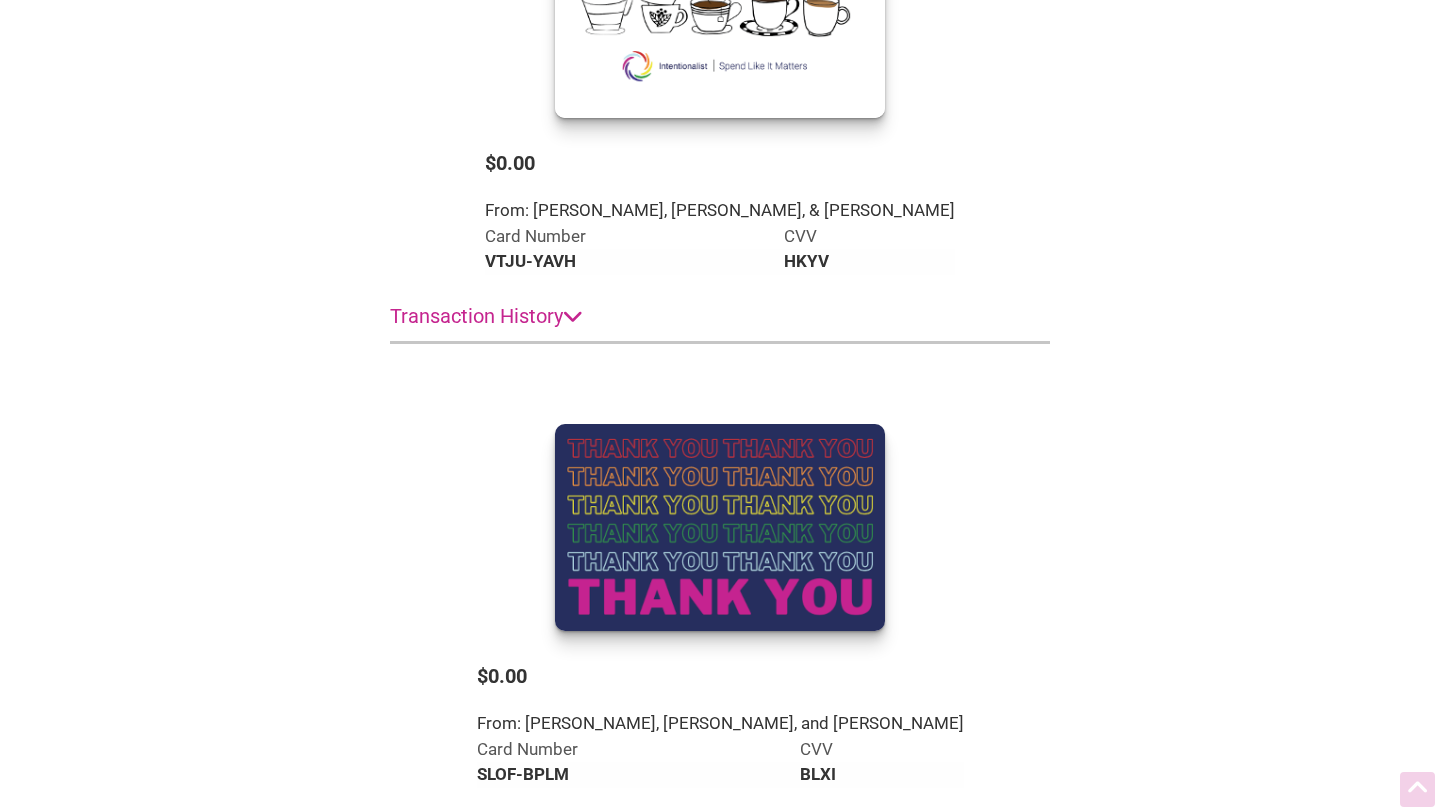 scroll, scrollTop: 313, scrollLeft: 0, axis: vertical 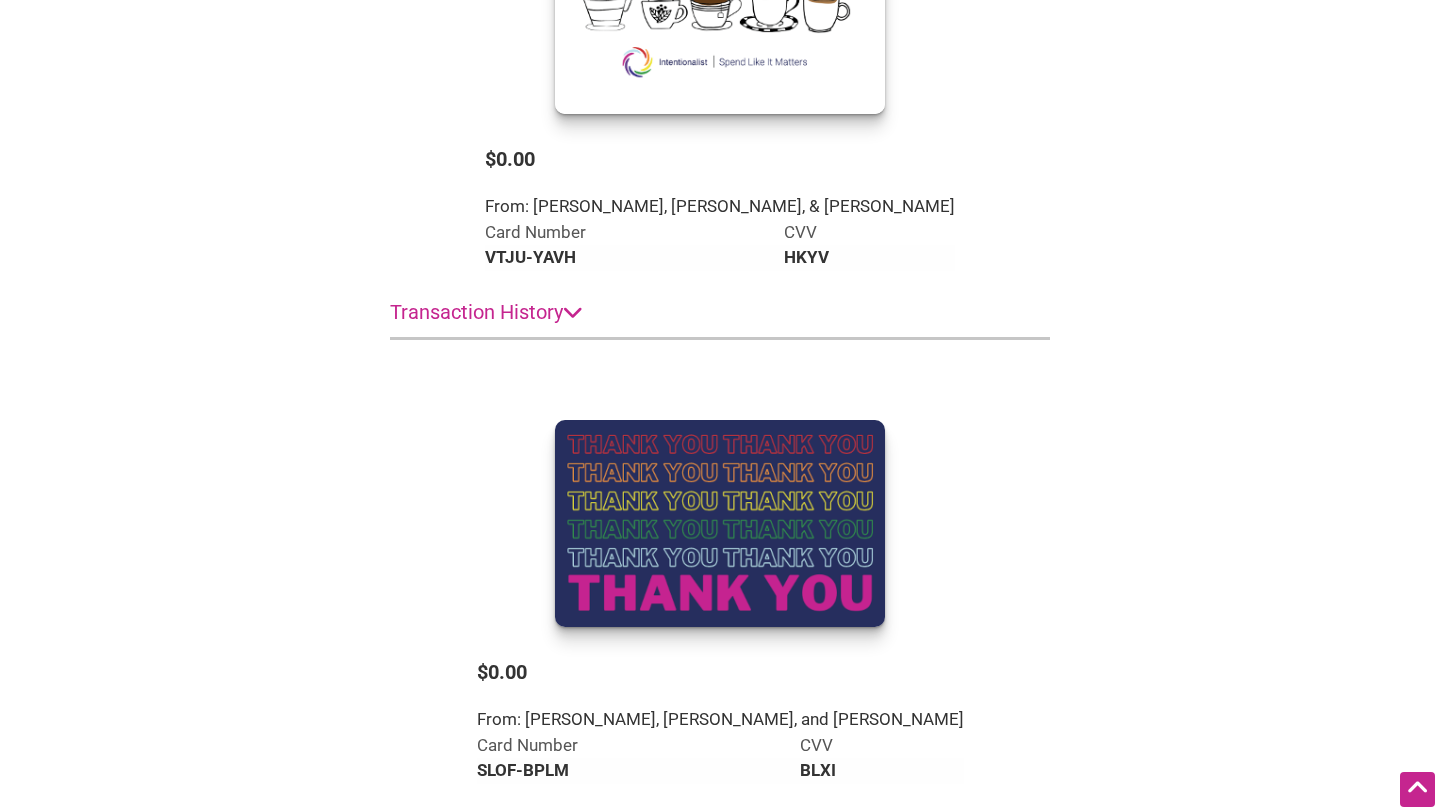 click on "Transaction History" at bounding box center [720, 825] 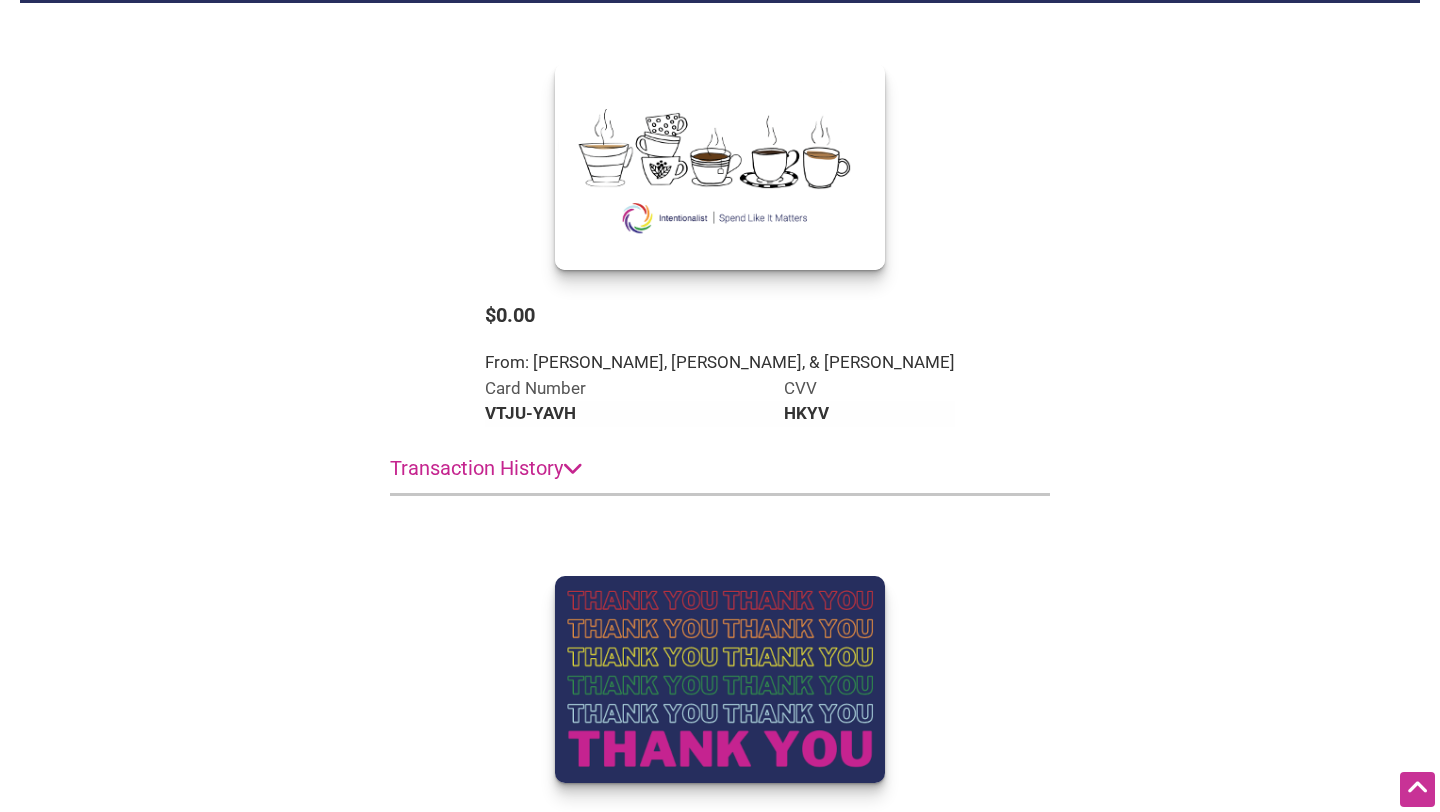 scroll, scrollTop: 21, scrollLeft: 0, axis: vertical 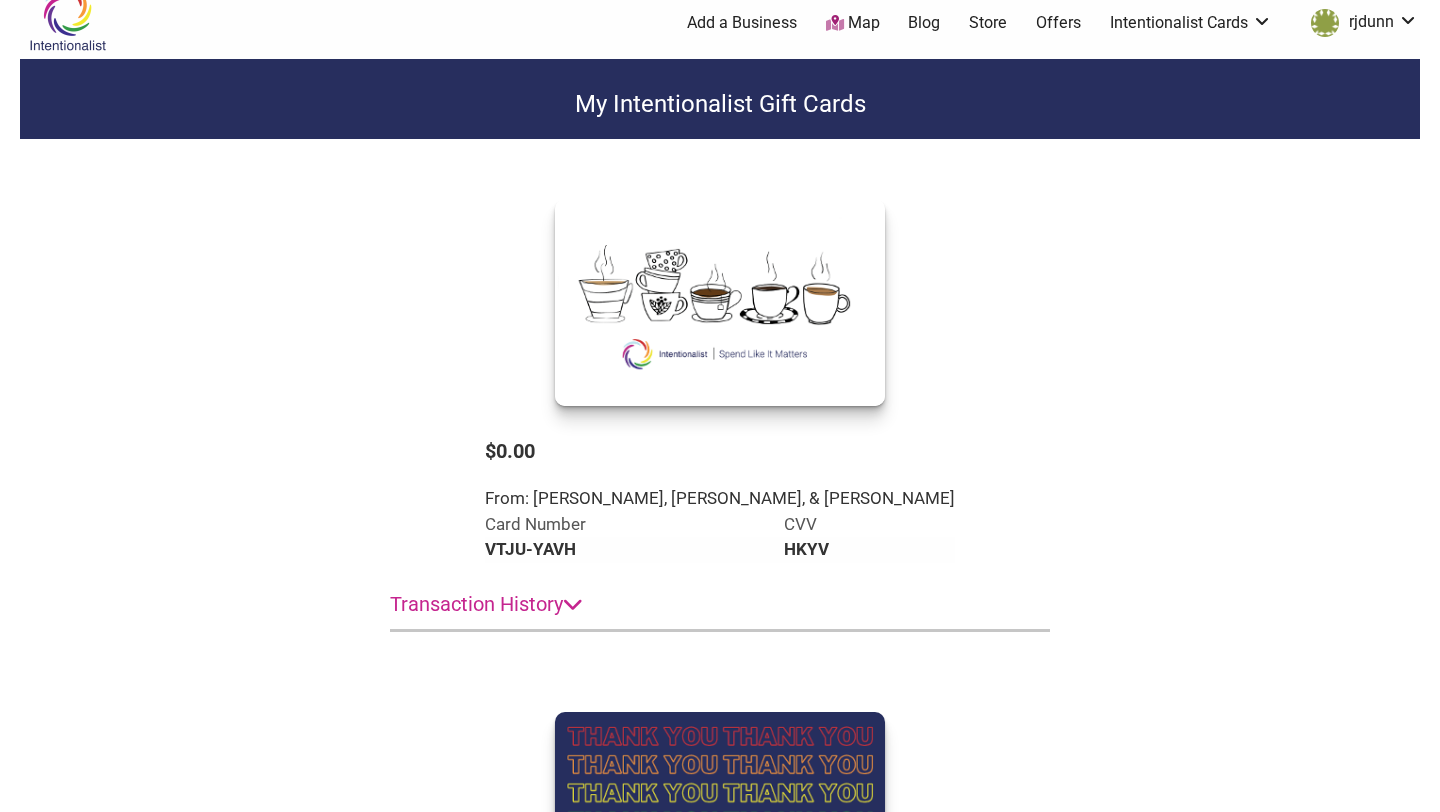 click at bounding box center (573, 604) 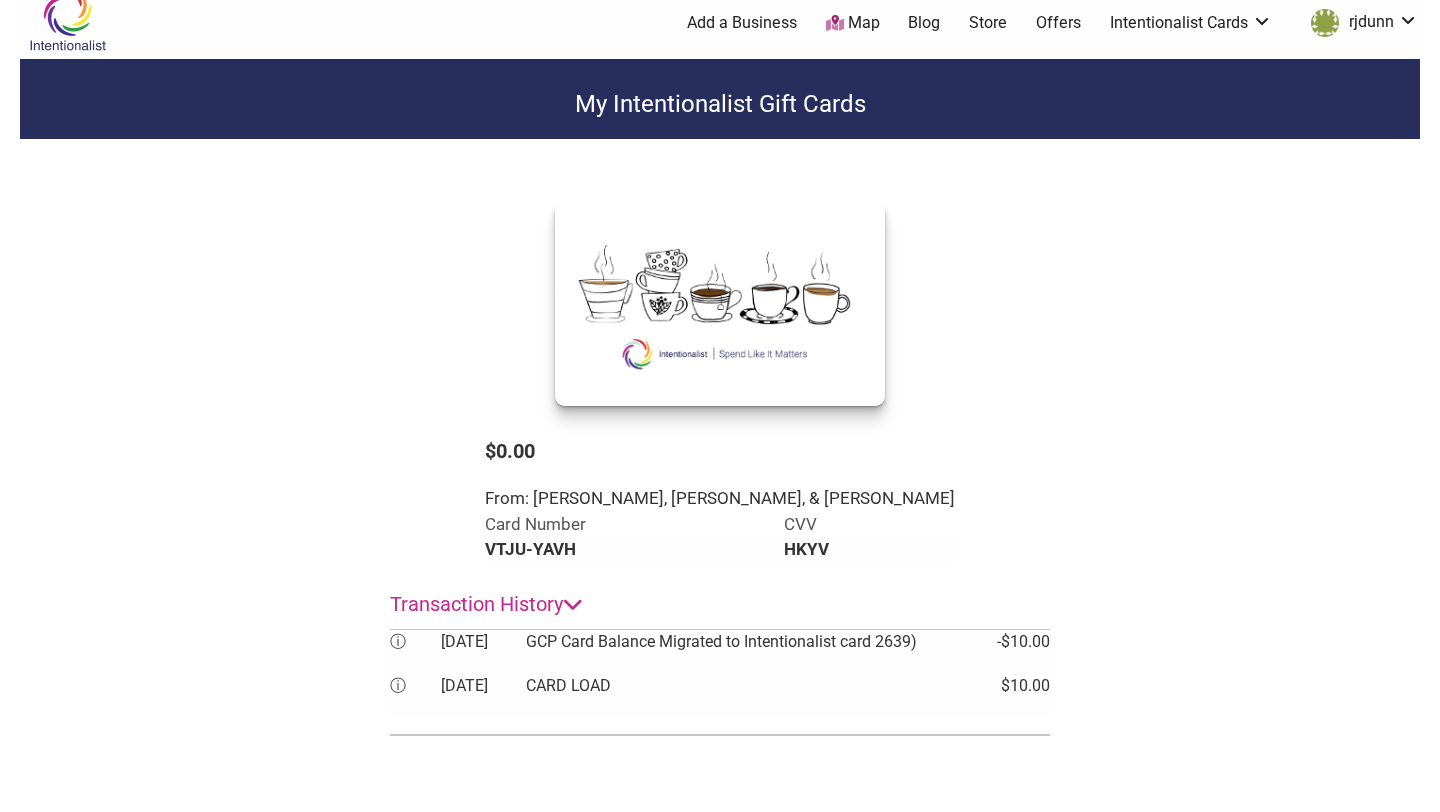 click at bounding box center (573, 604) 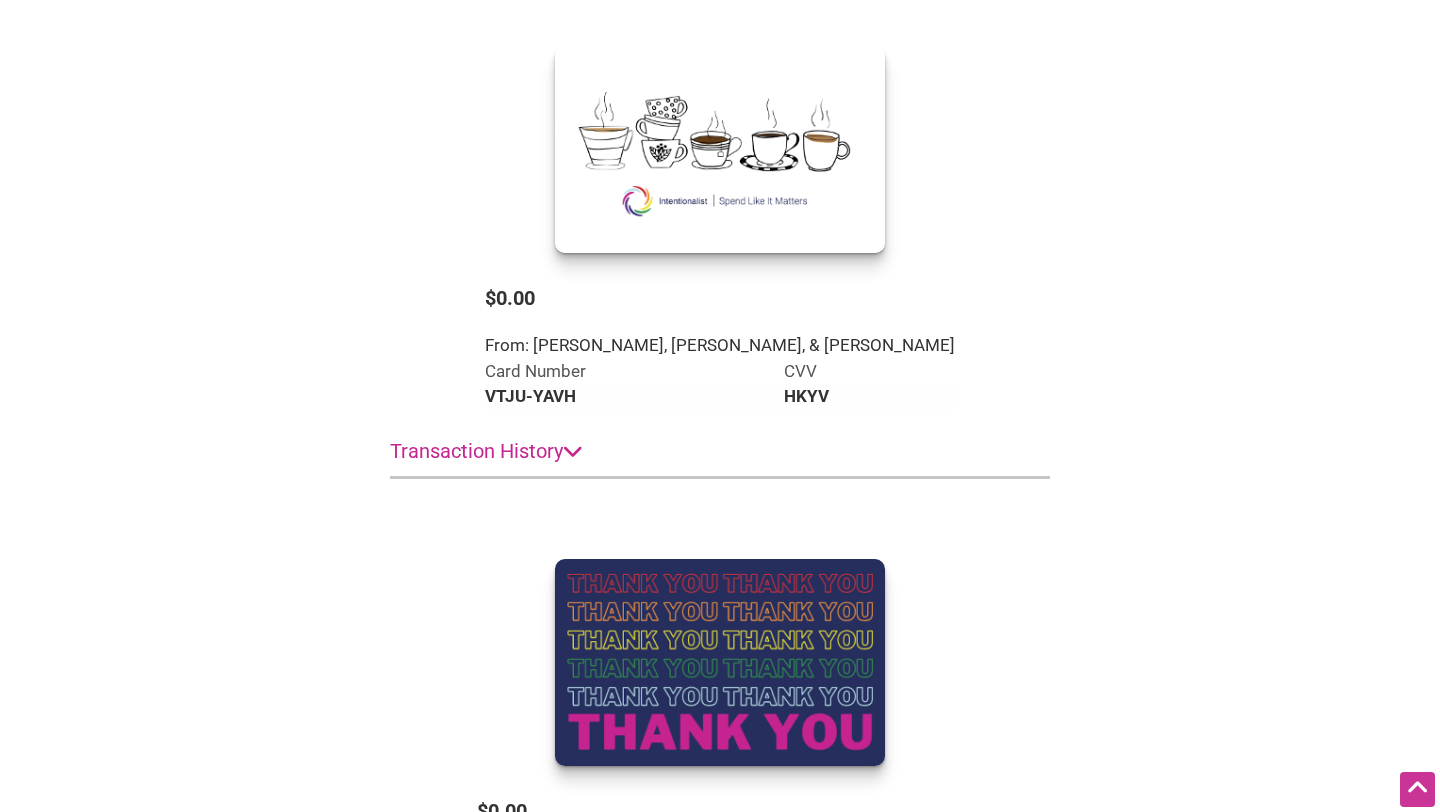 scroll, scrollTop: 35, scrollLeft: 0, axis: vertical 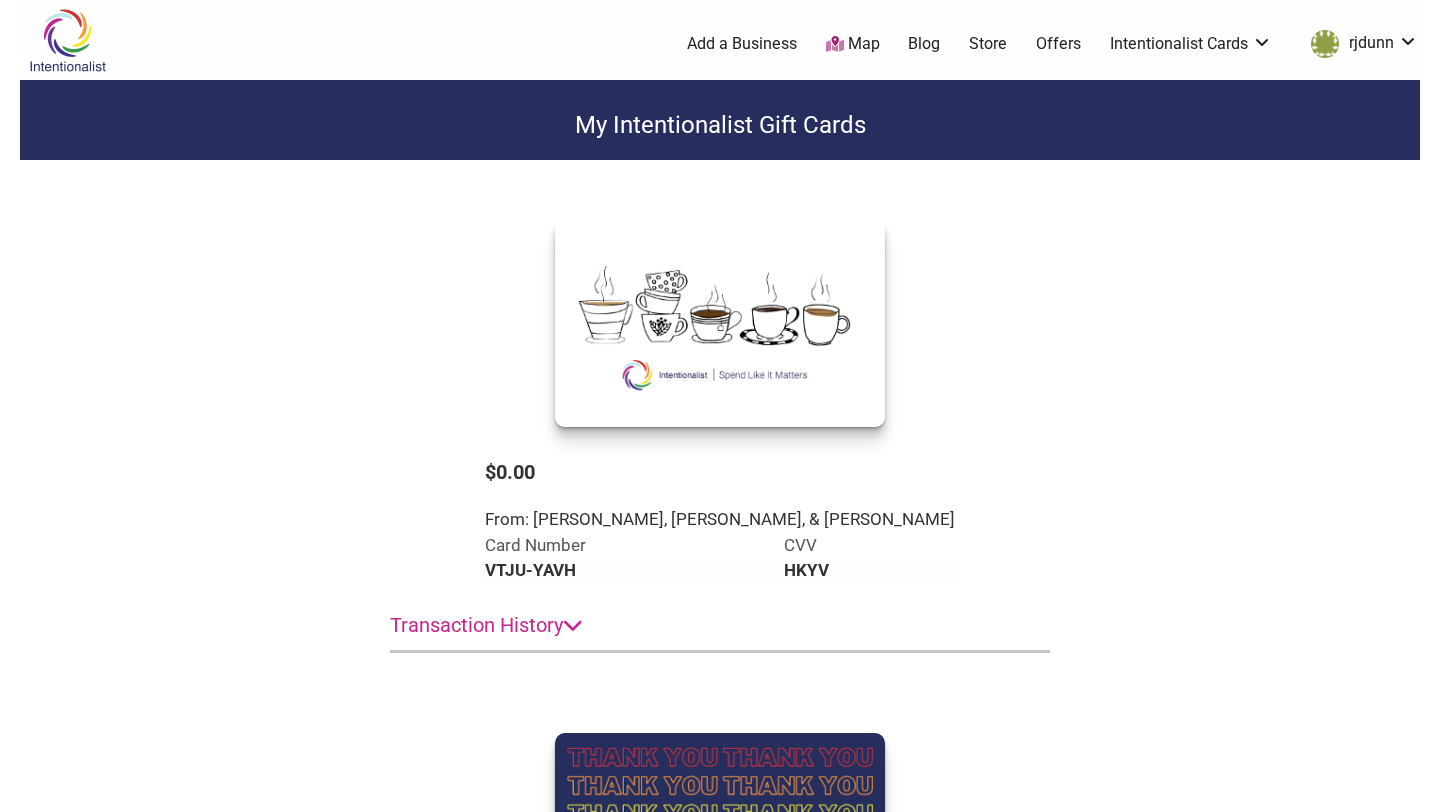 click on "Map" at bounding box center [853, 44] 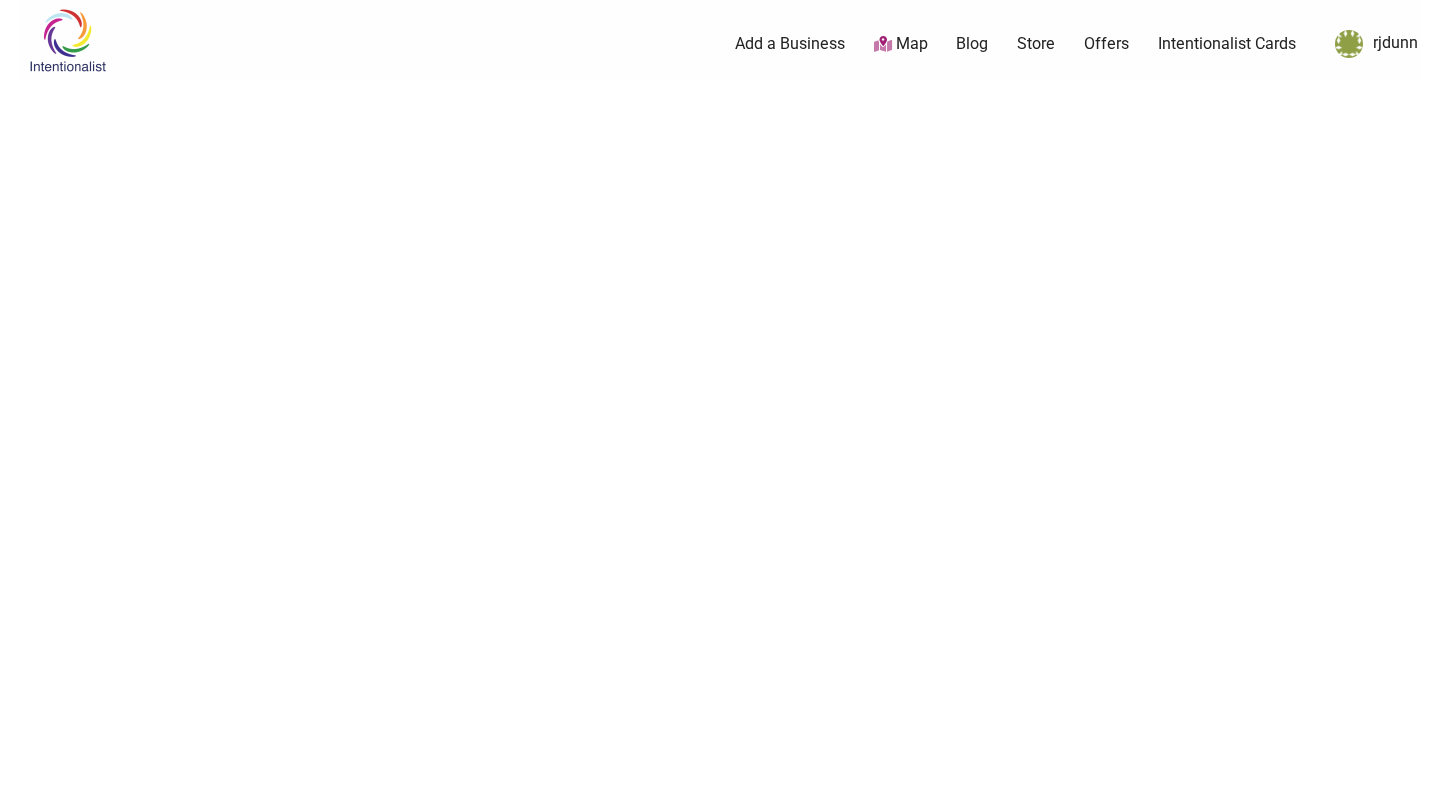 scroll, scrollTop: 0, scrollLeft: 0, axis: both 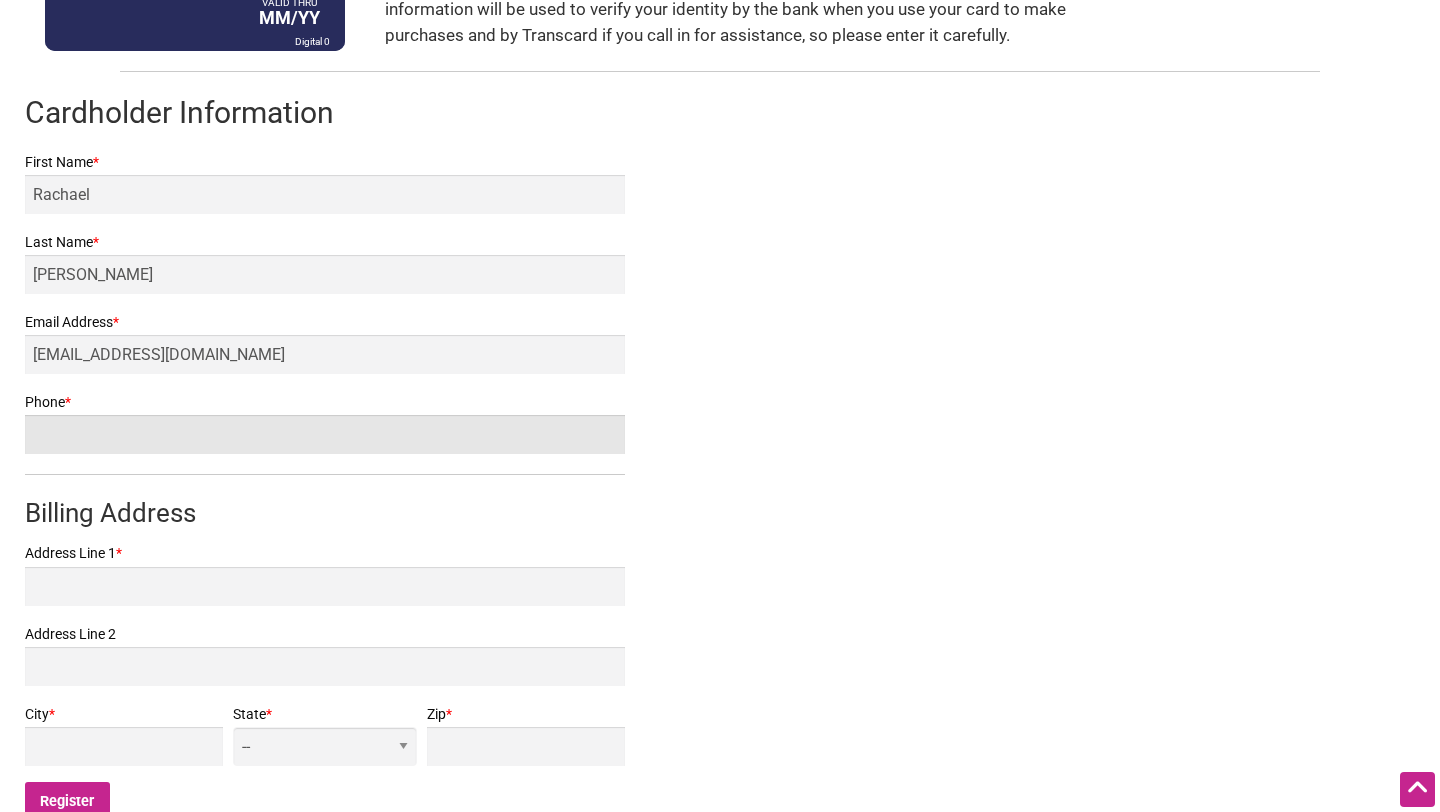 click on "Phone  *" at bounding box center [325, 434] 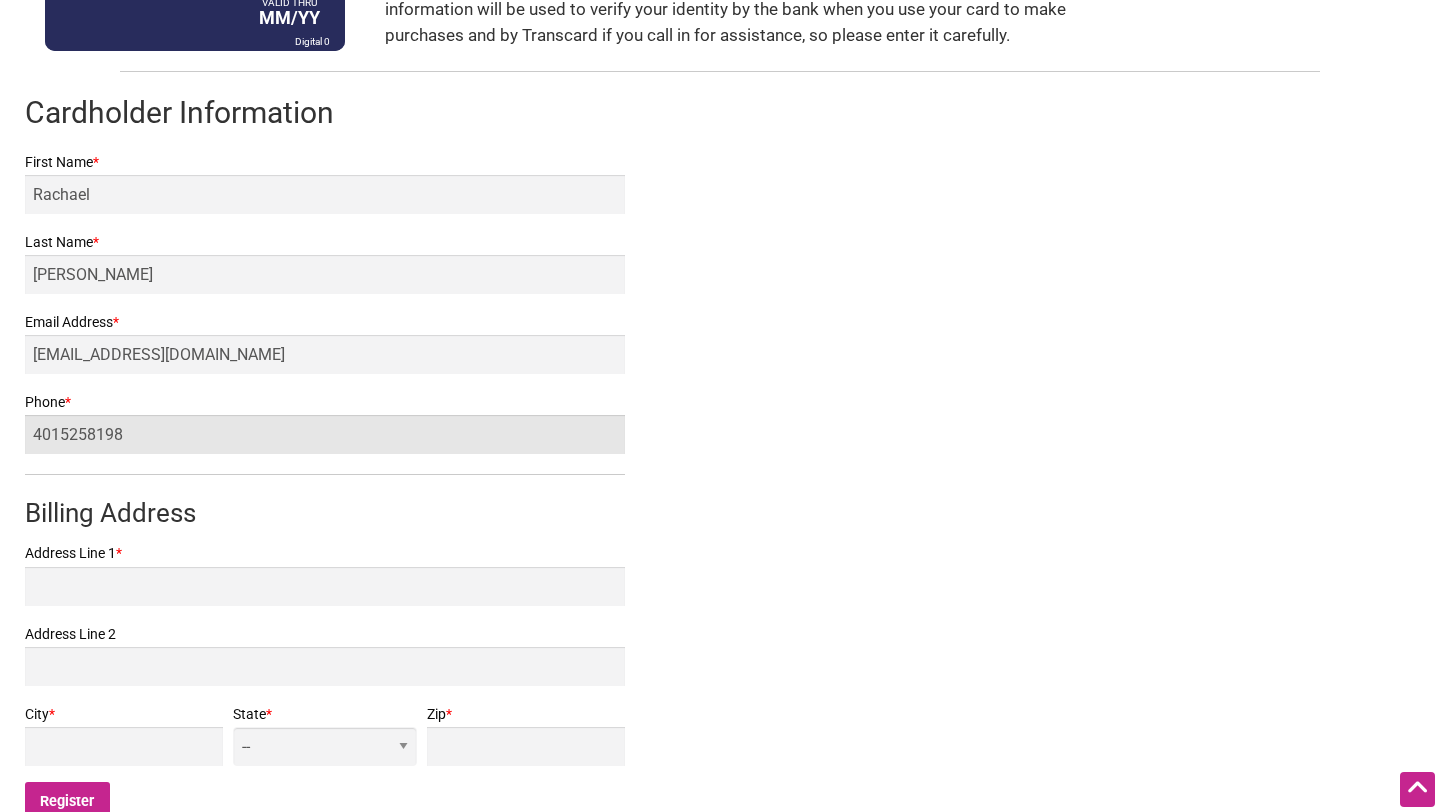 type on "4015258198" 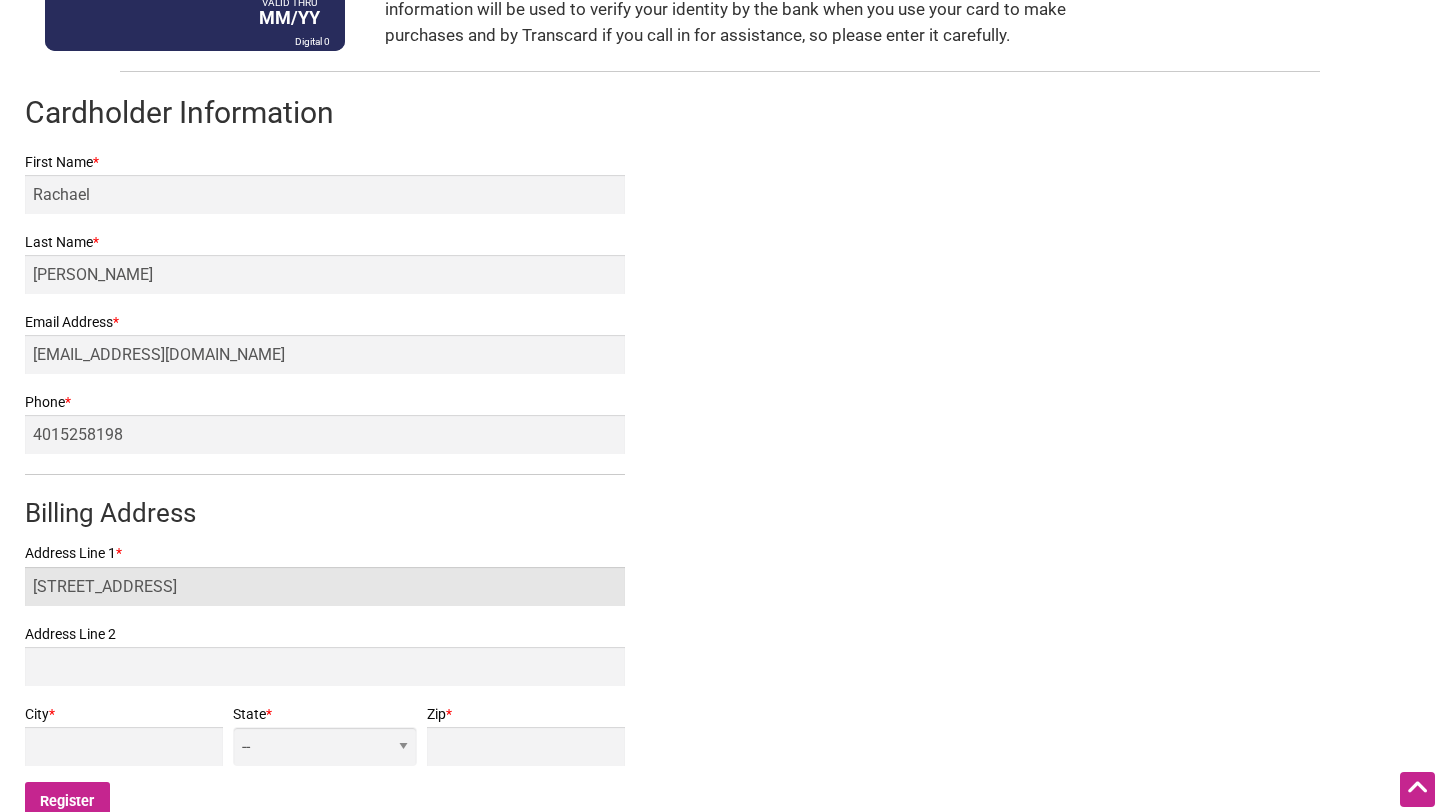 type on "2023 Boylston Ave E" 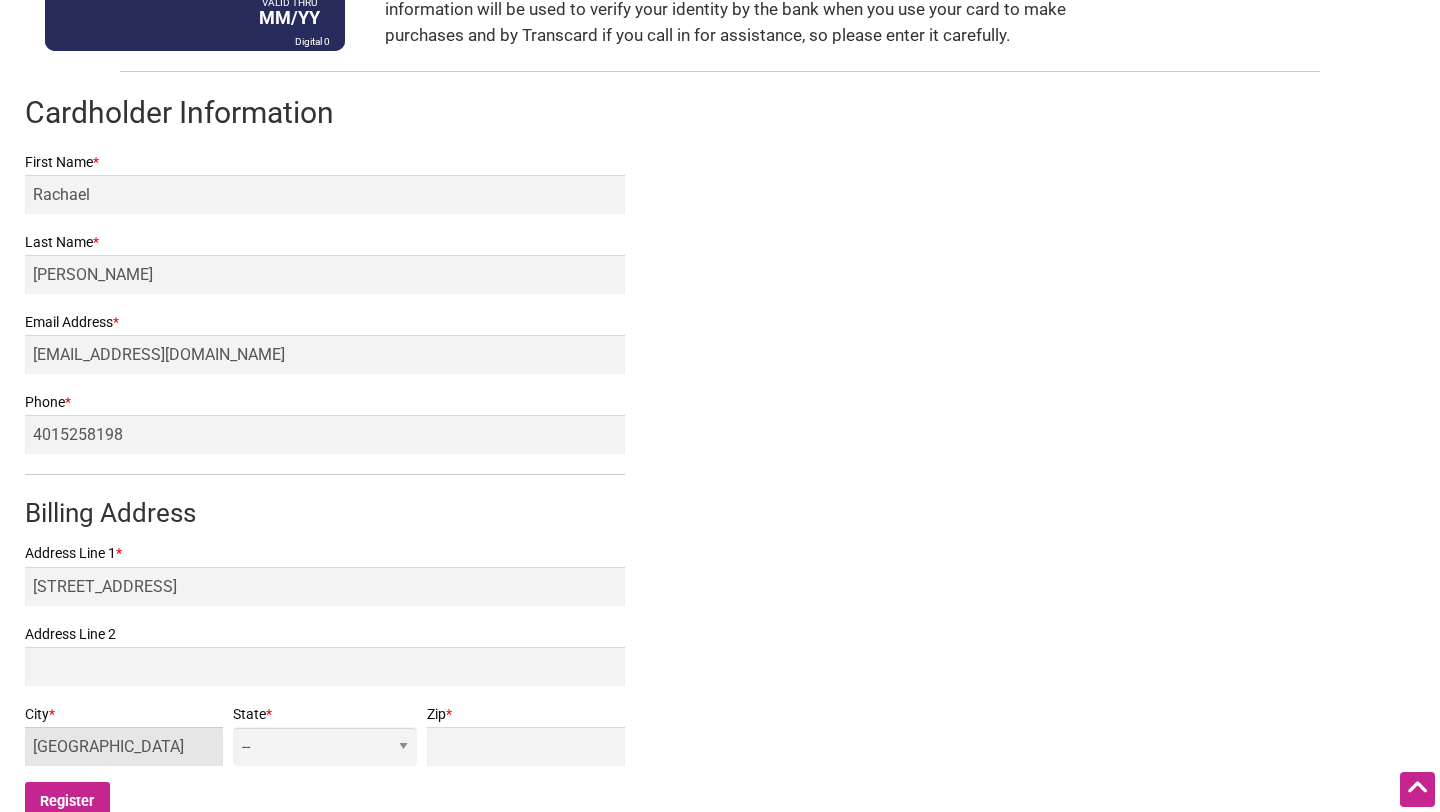 type on "Seattle" 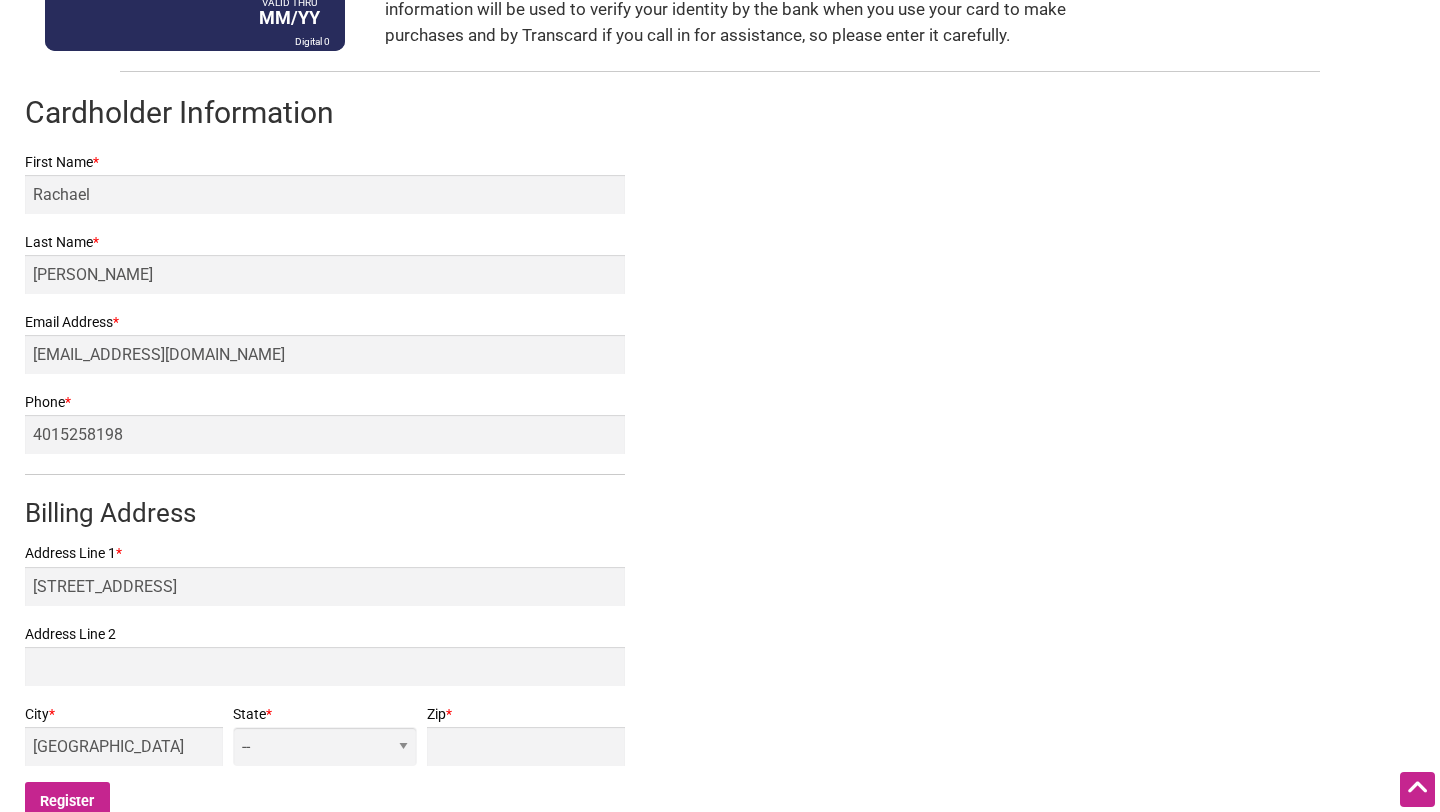 select on "WA" 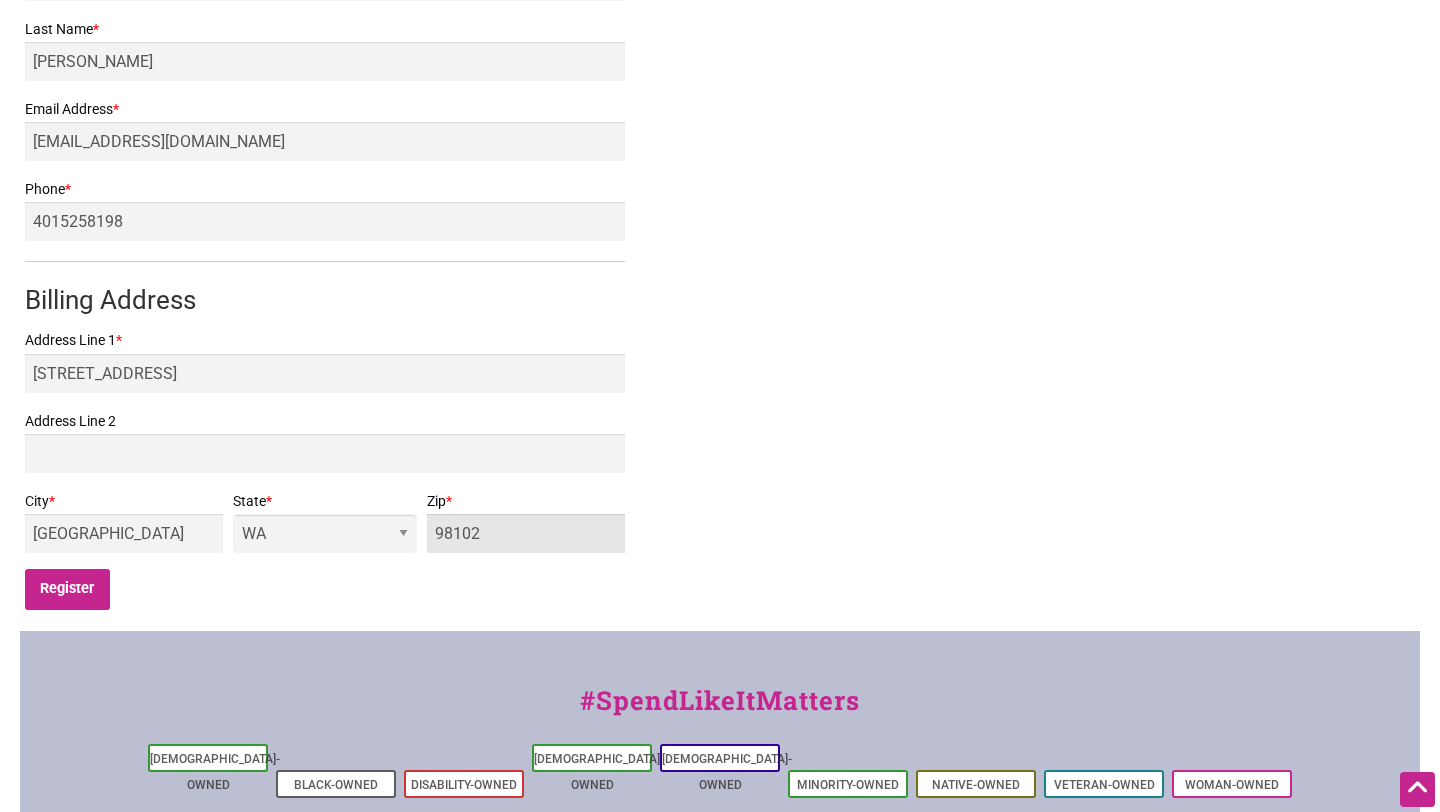 scroll, scrollTop: 527, scrollLeft: 0, axis: vertical 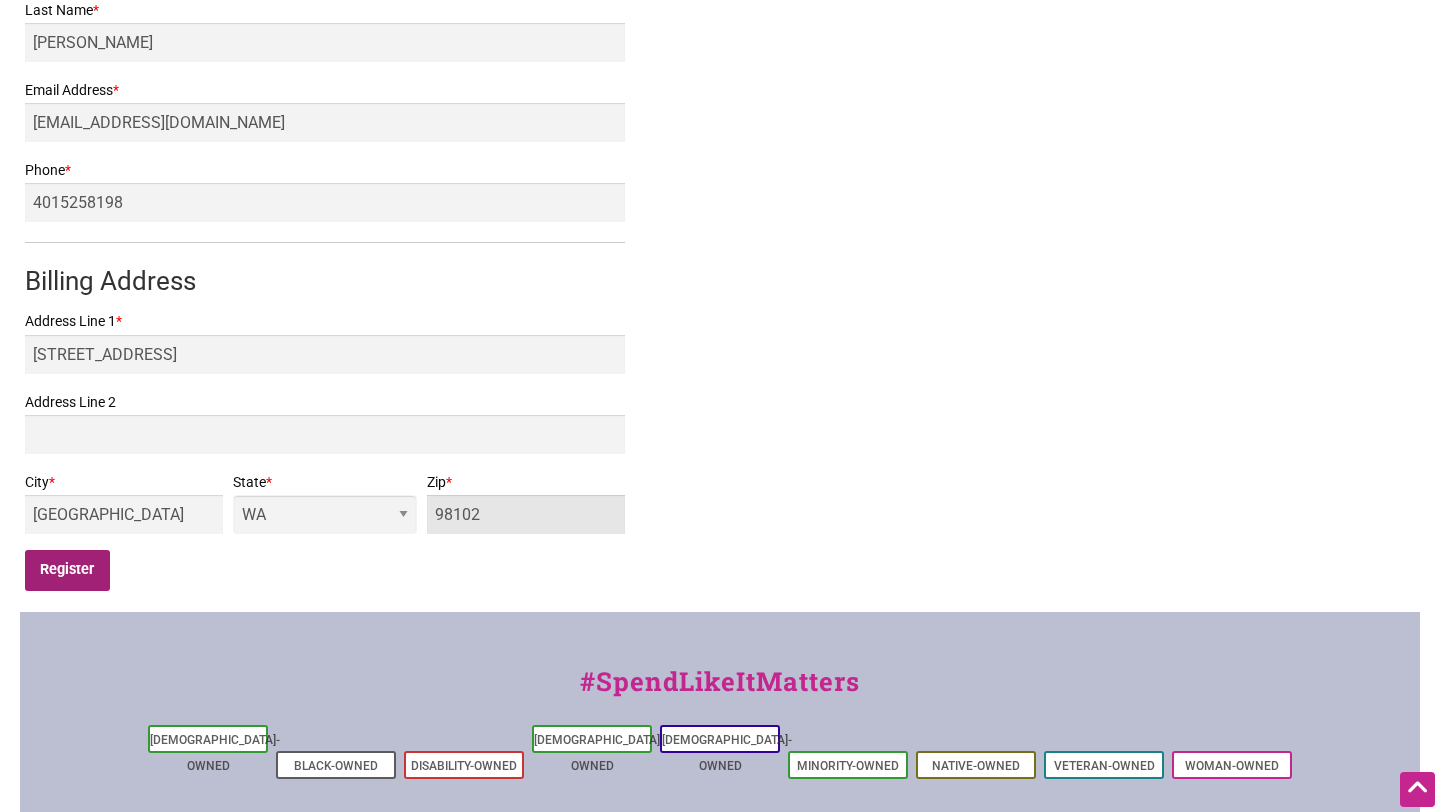 type on "98102" 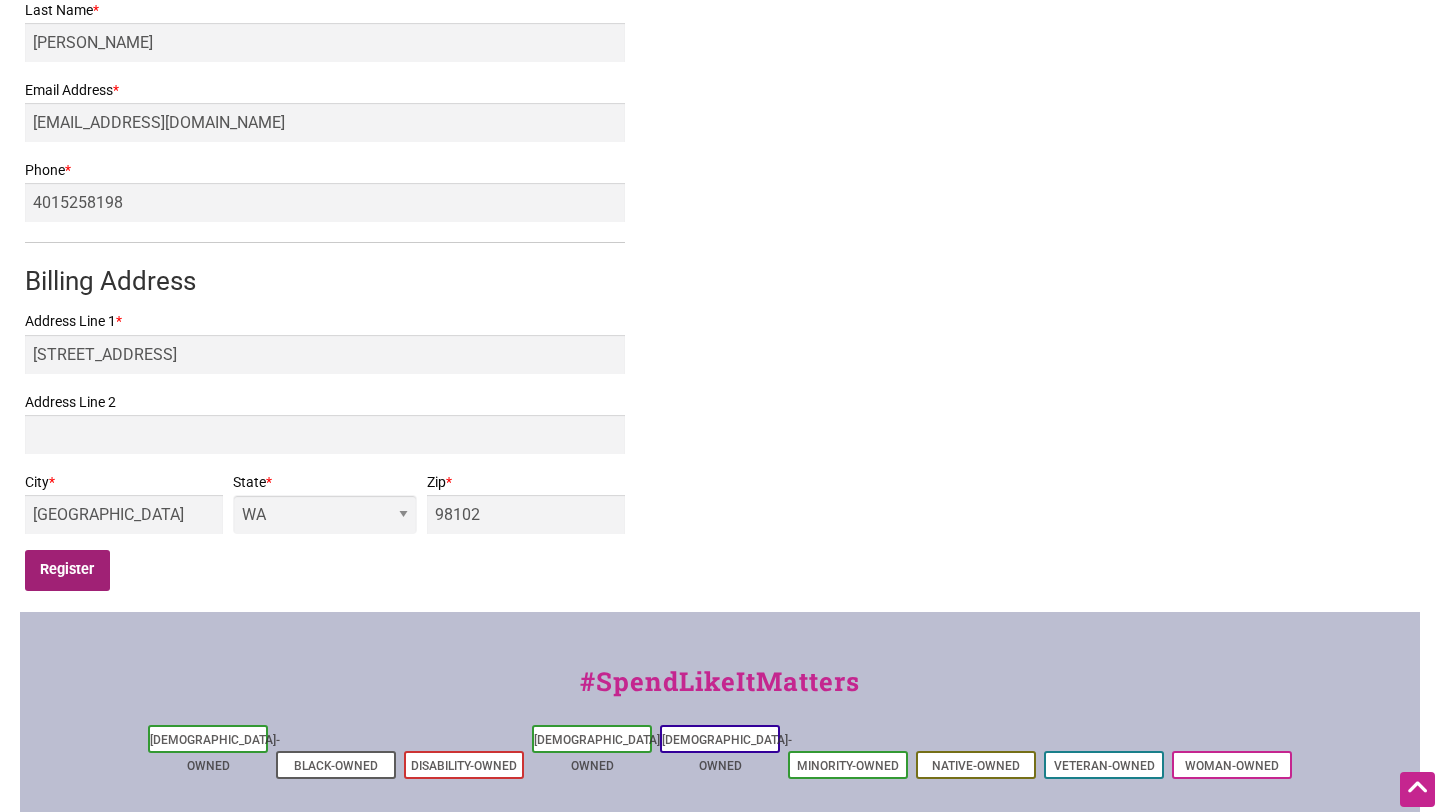 click on "Register" at bounding box center [67, 570] 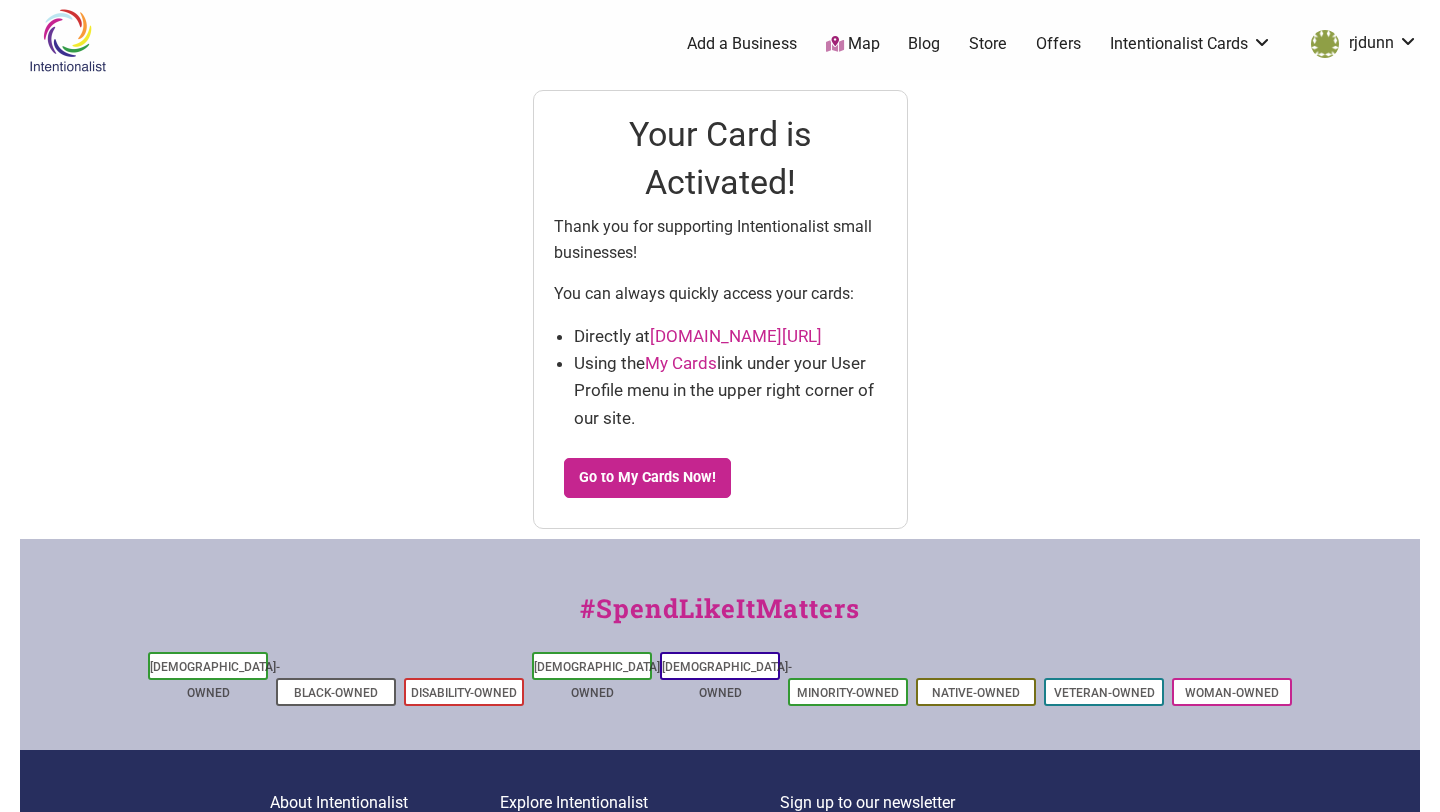 scroll, scrollTop: 0, scrollLeft: 0, axis: both 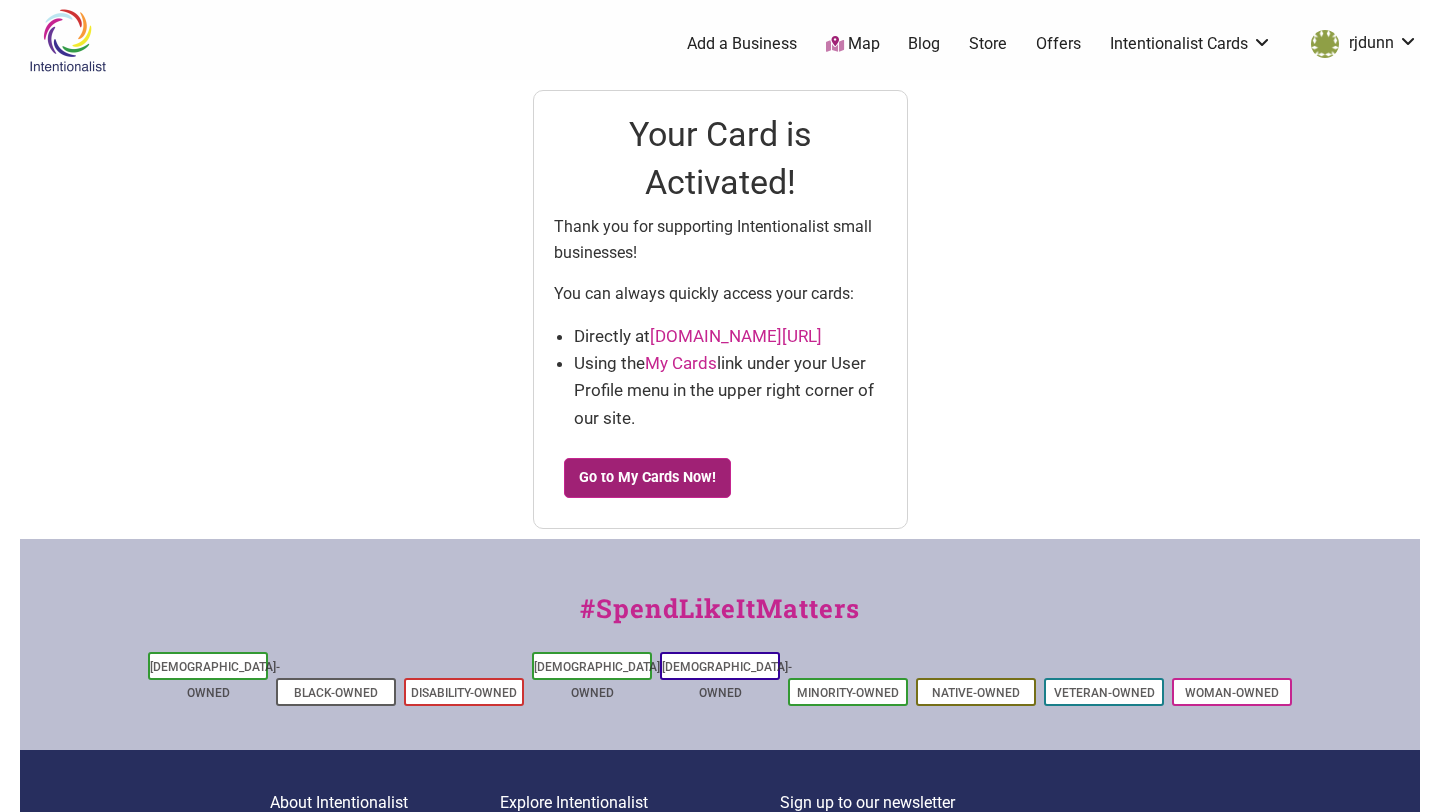 click on "Go to My Cards Now!" at bounding box center [648, 478] 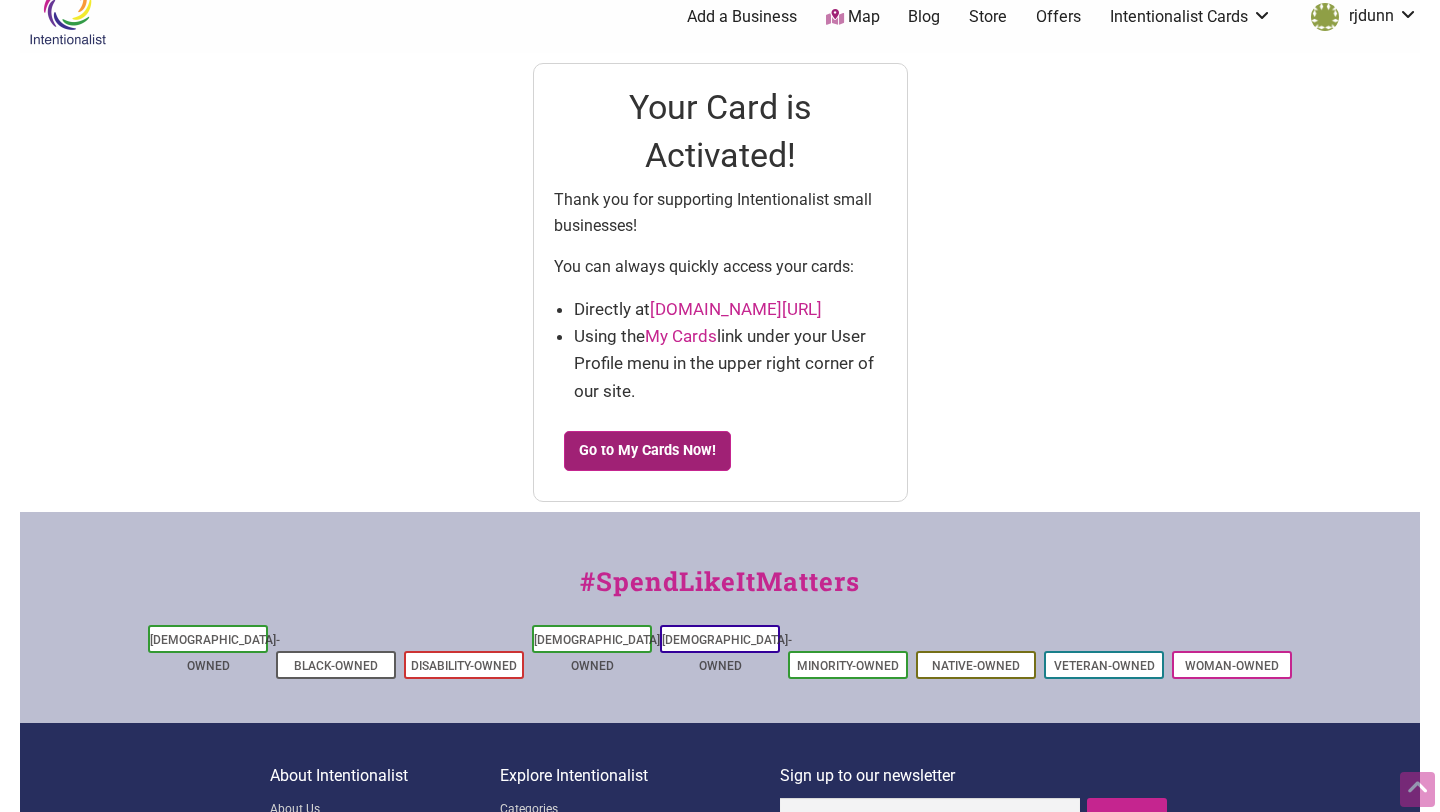 scroll, scrollTop: 0, scrollLeft: 0, axis: both 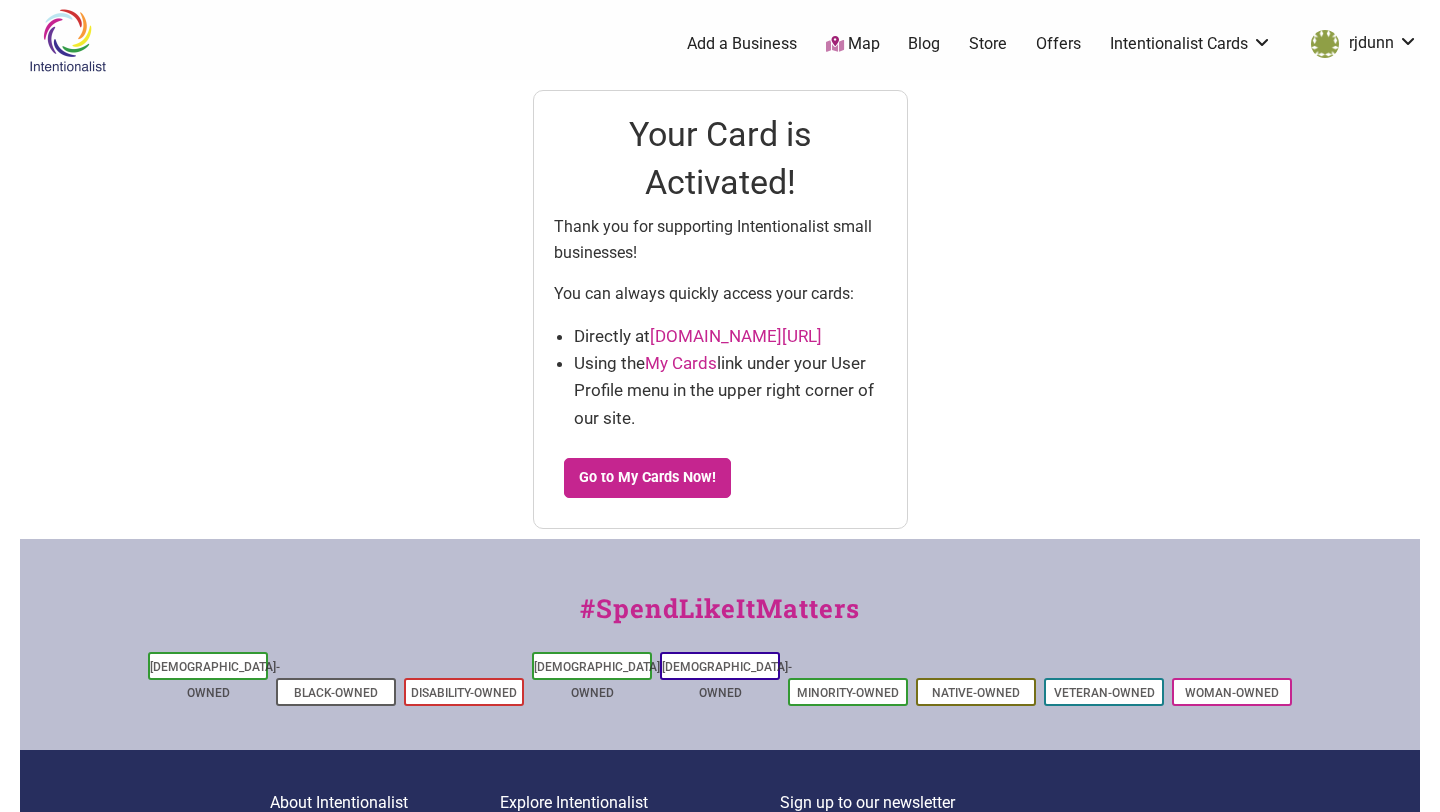 click on "Store" at bounding box center [988, 44] 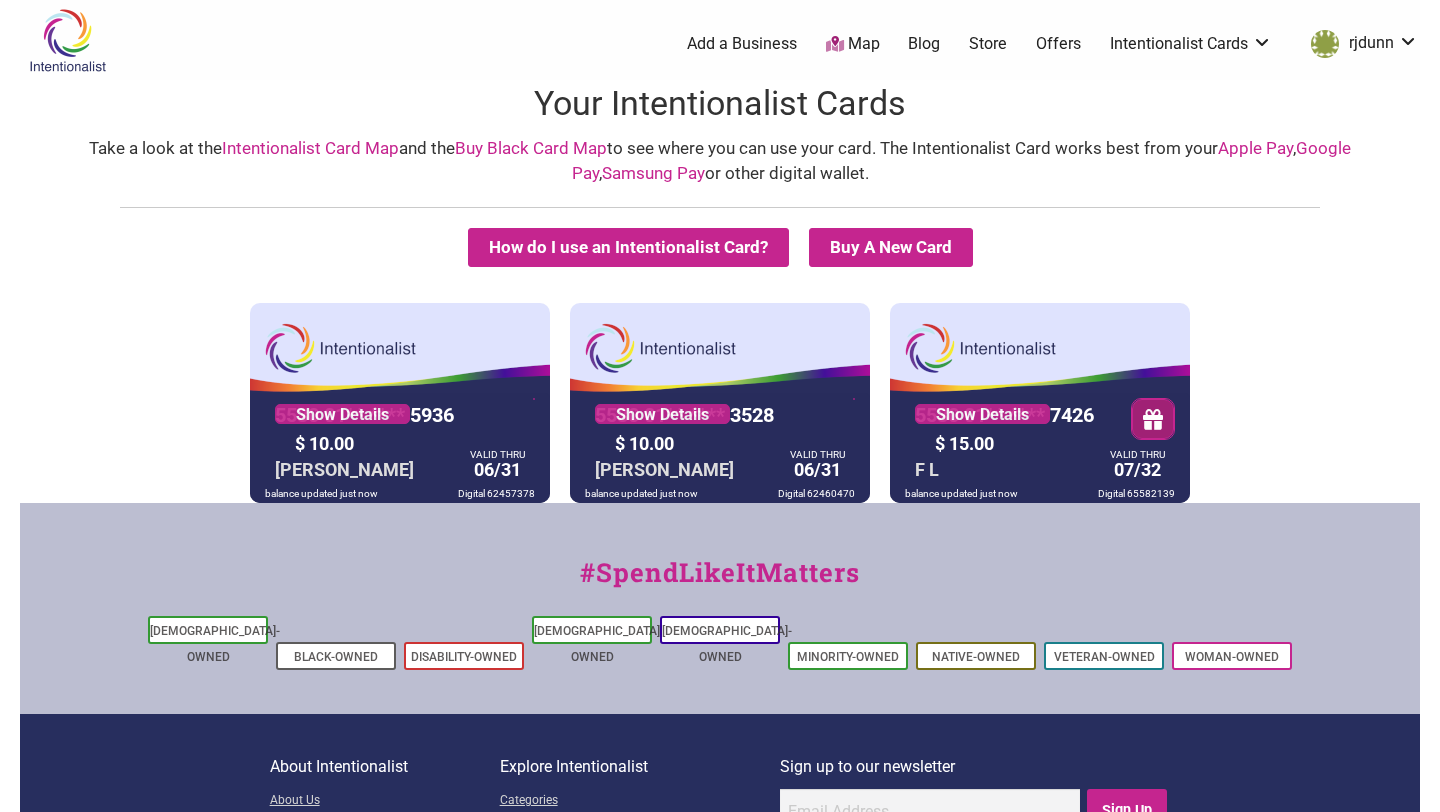 scroll, scrollTop: 0, scrollLeft: 0, axis: both 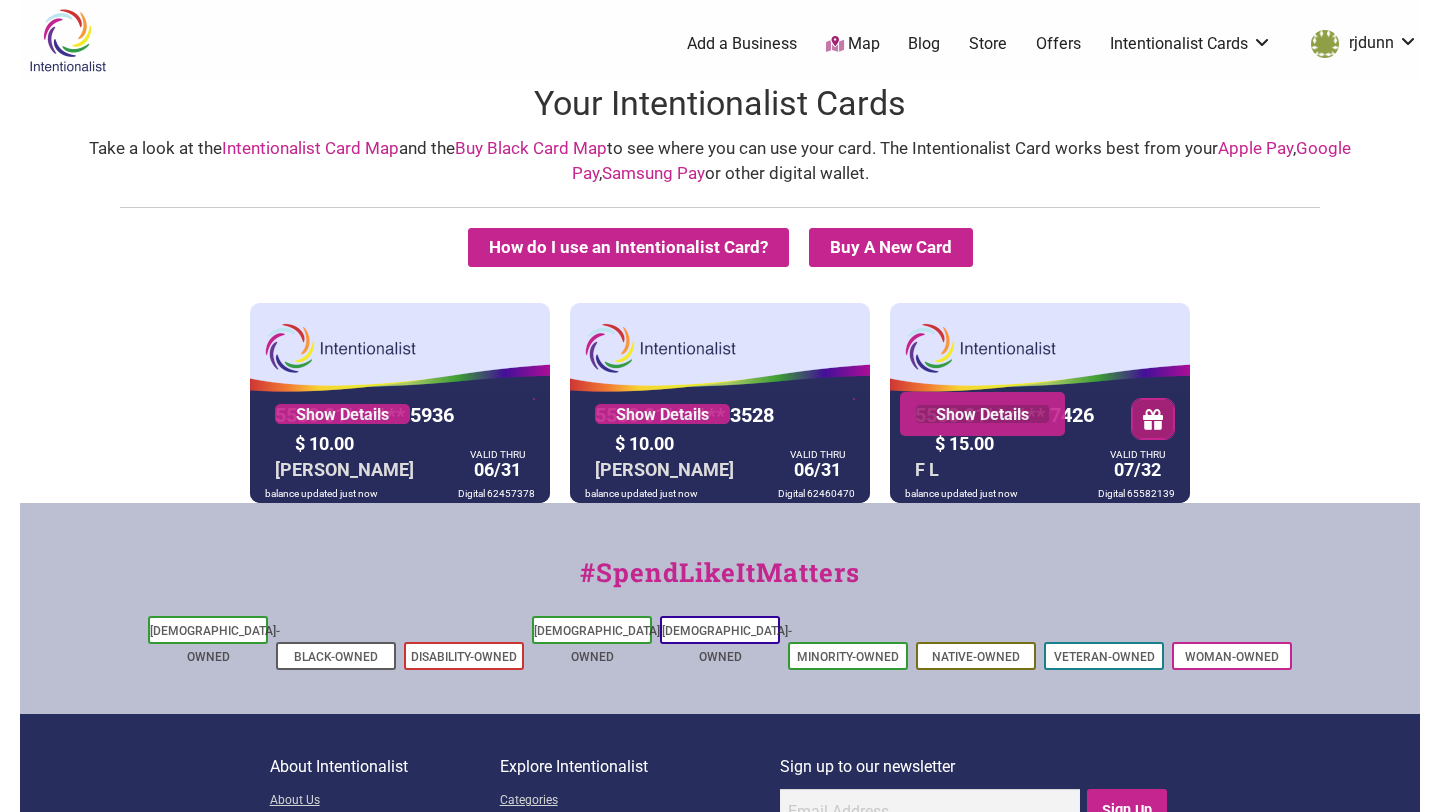 click on "Show Details" at bounding box center (982, 414) 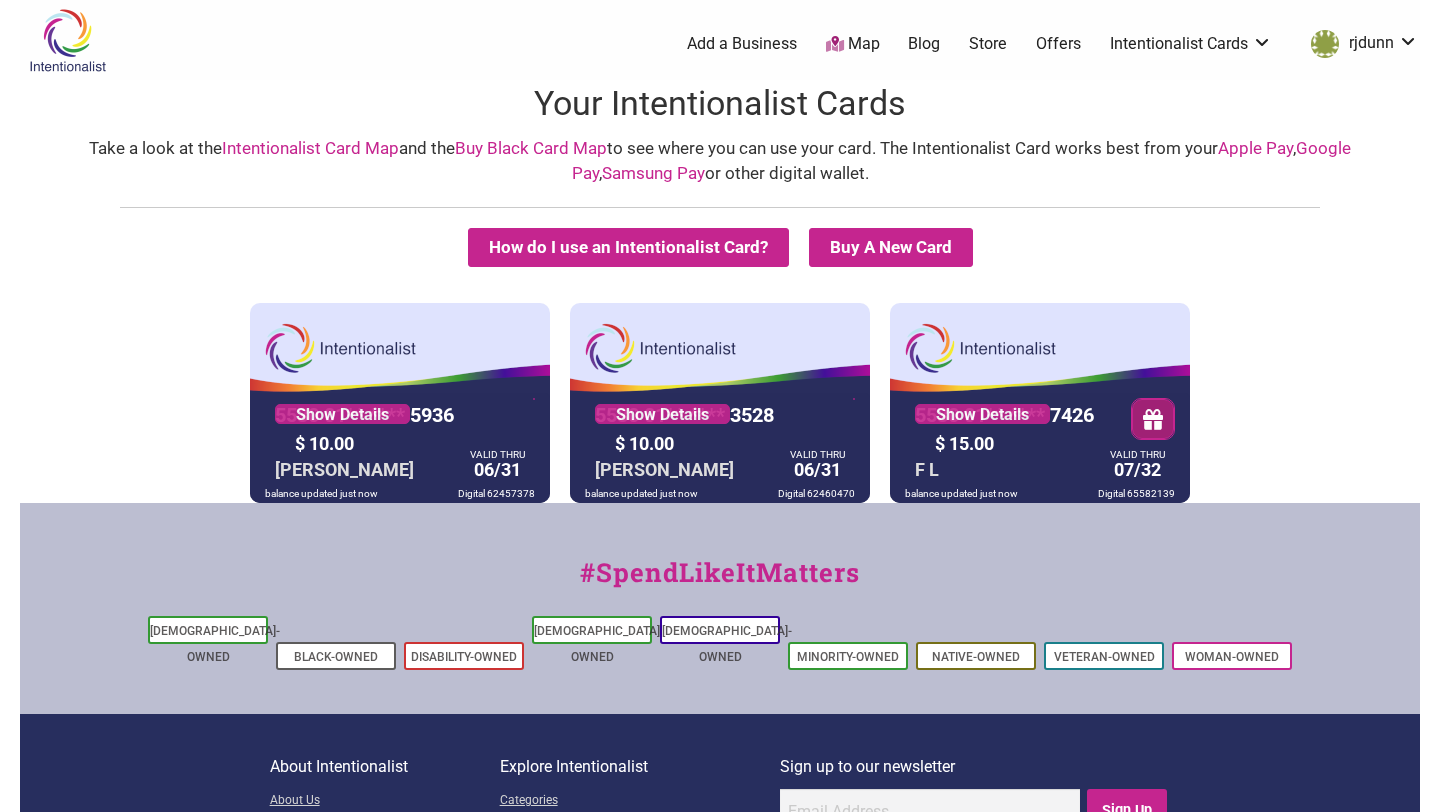 click on "5530 01** **** 7426
Show Details
$ 15.00
F L
VALID THRU 07/32
balance updated just now
Digital 65582139" at bounding box center (1040, 403) 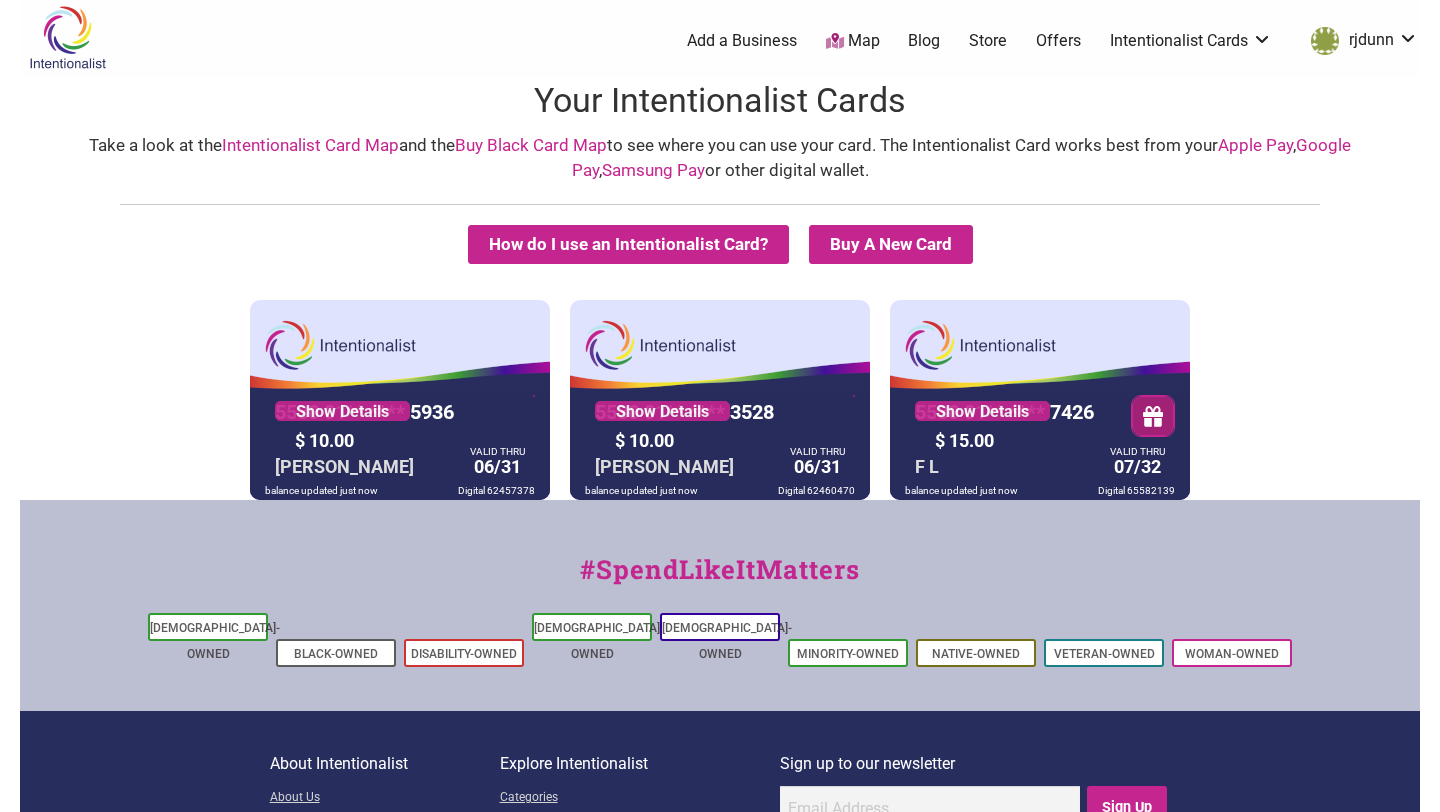 scroll, scrollTop: 0, scrollLeft: 0, axis: both 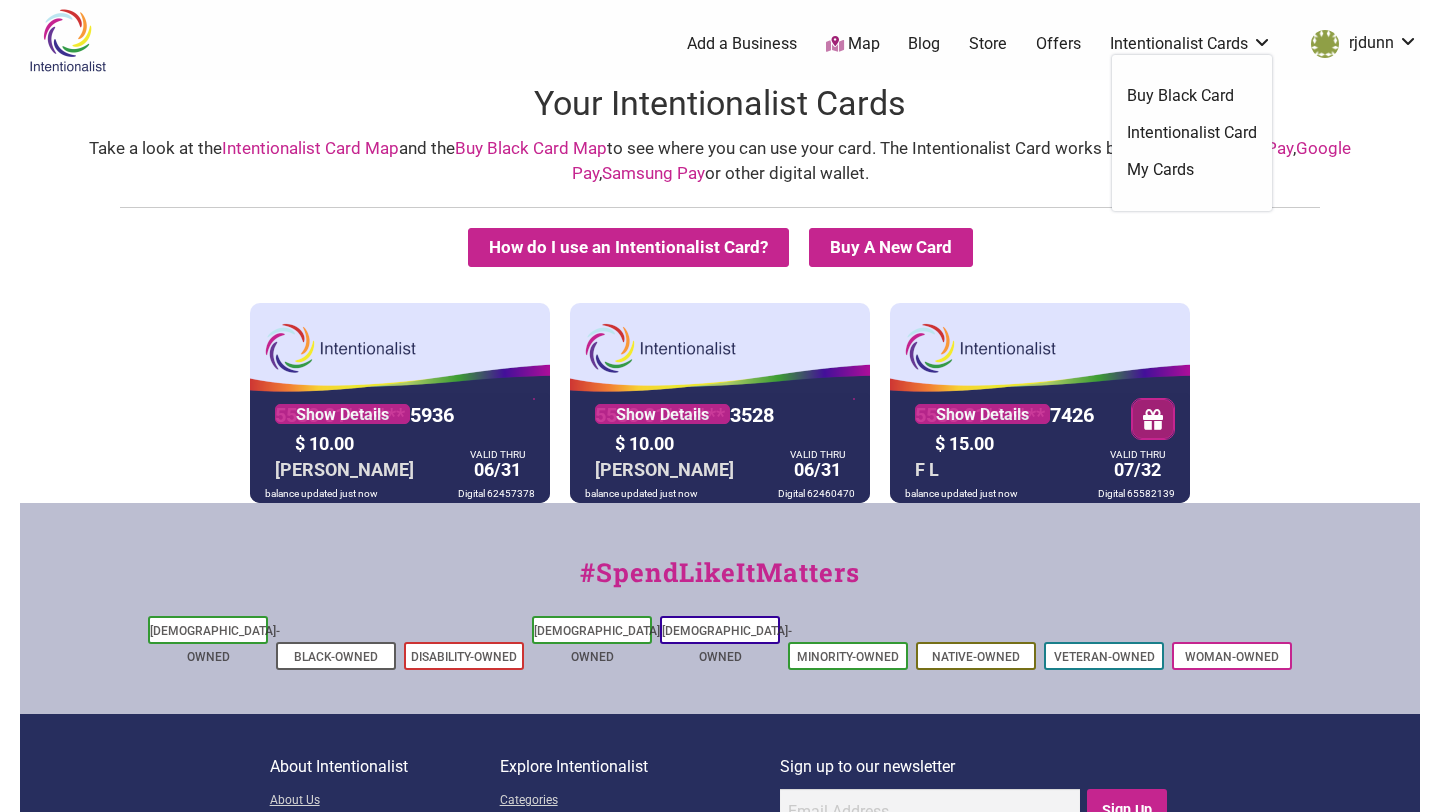 click on "My Cards" at bounding box center (1192, 170) 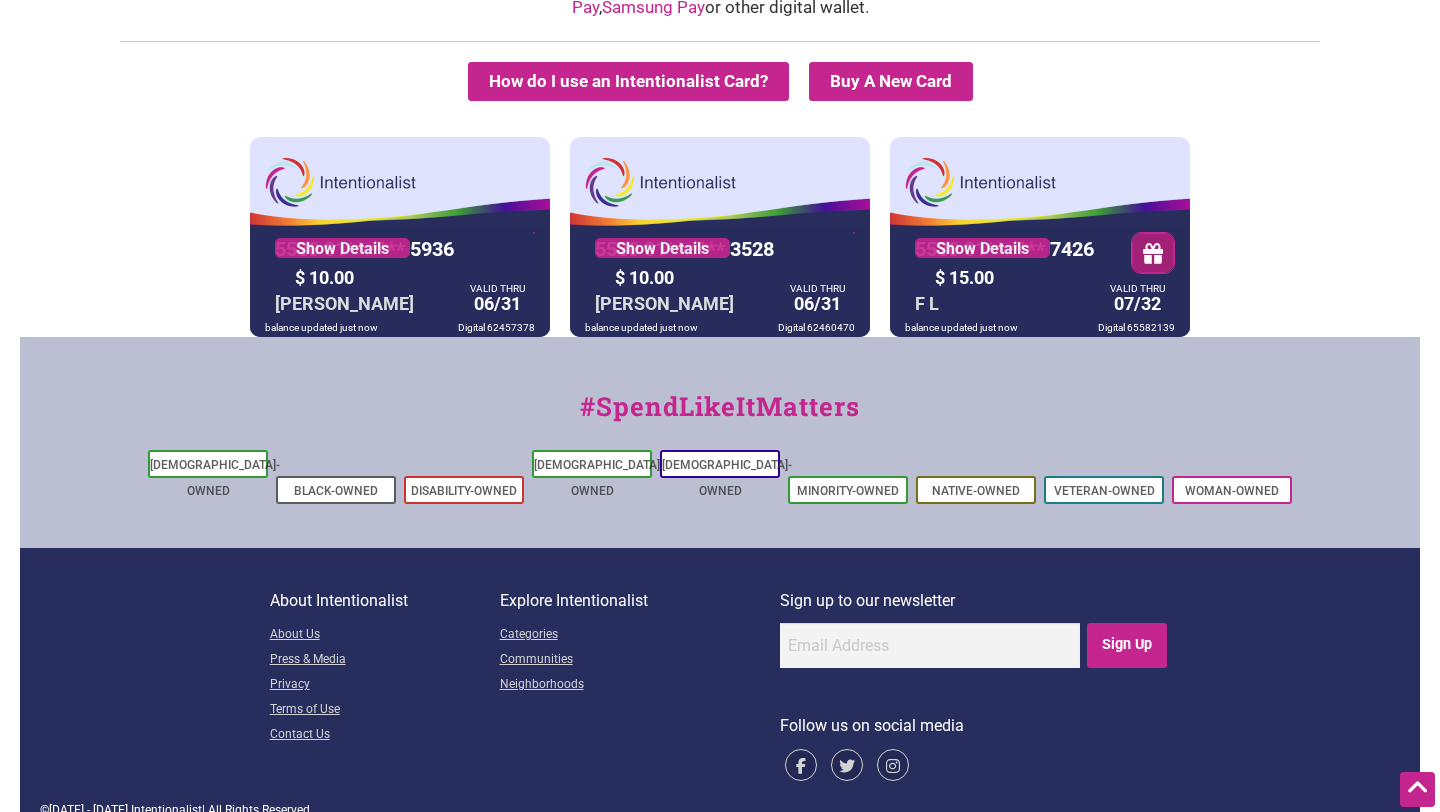 scroll, scrollTop: 0, scrollLeft: 0, axis: both 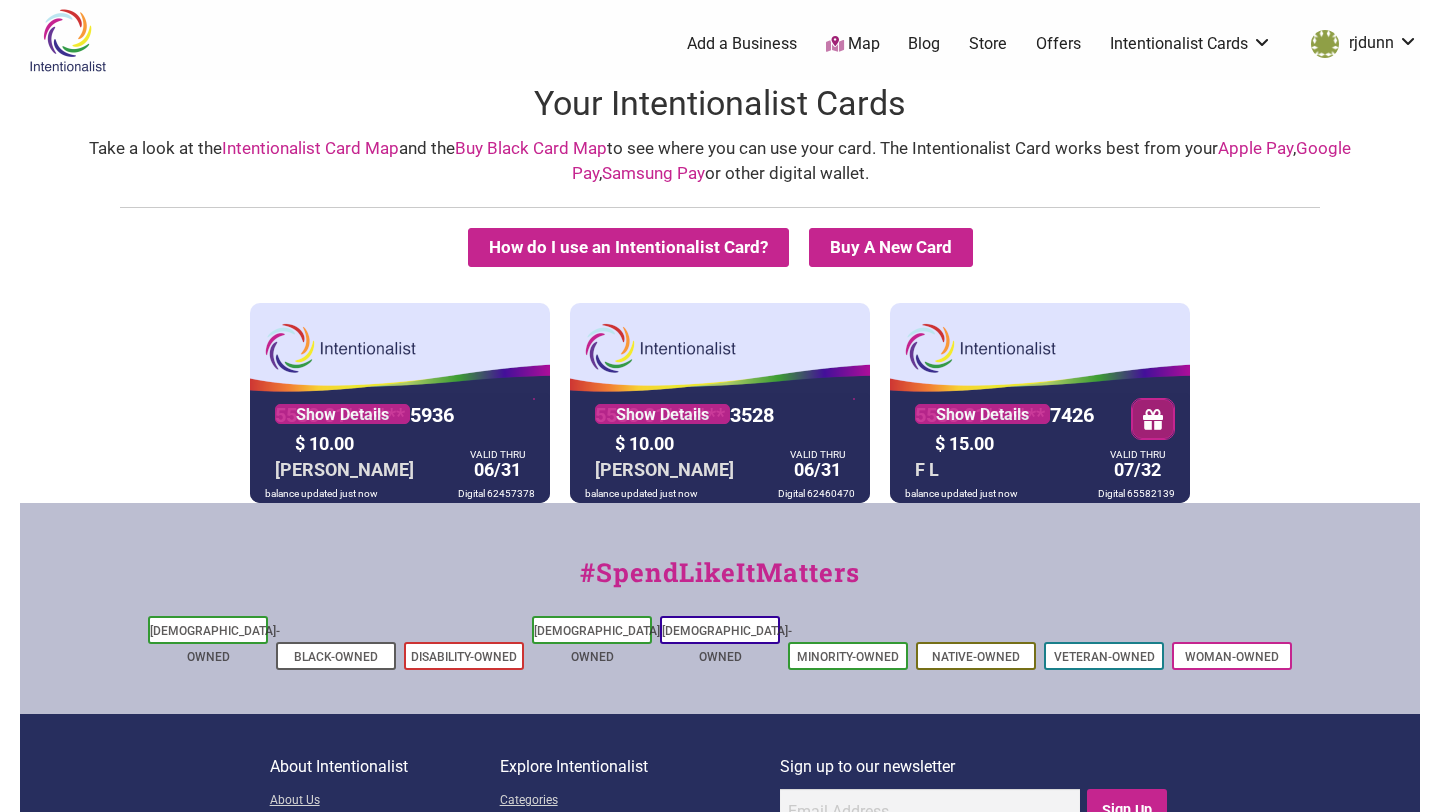 click at bounding box center [67, 40] 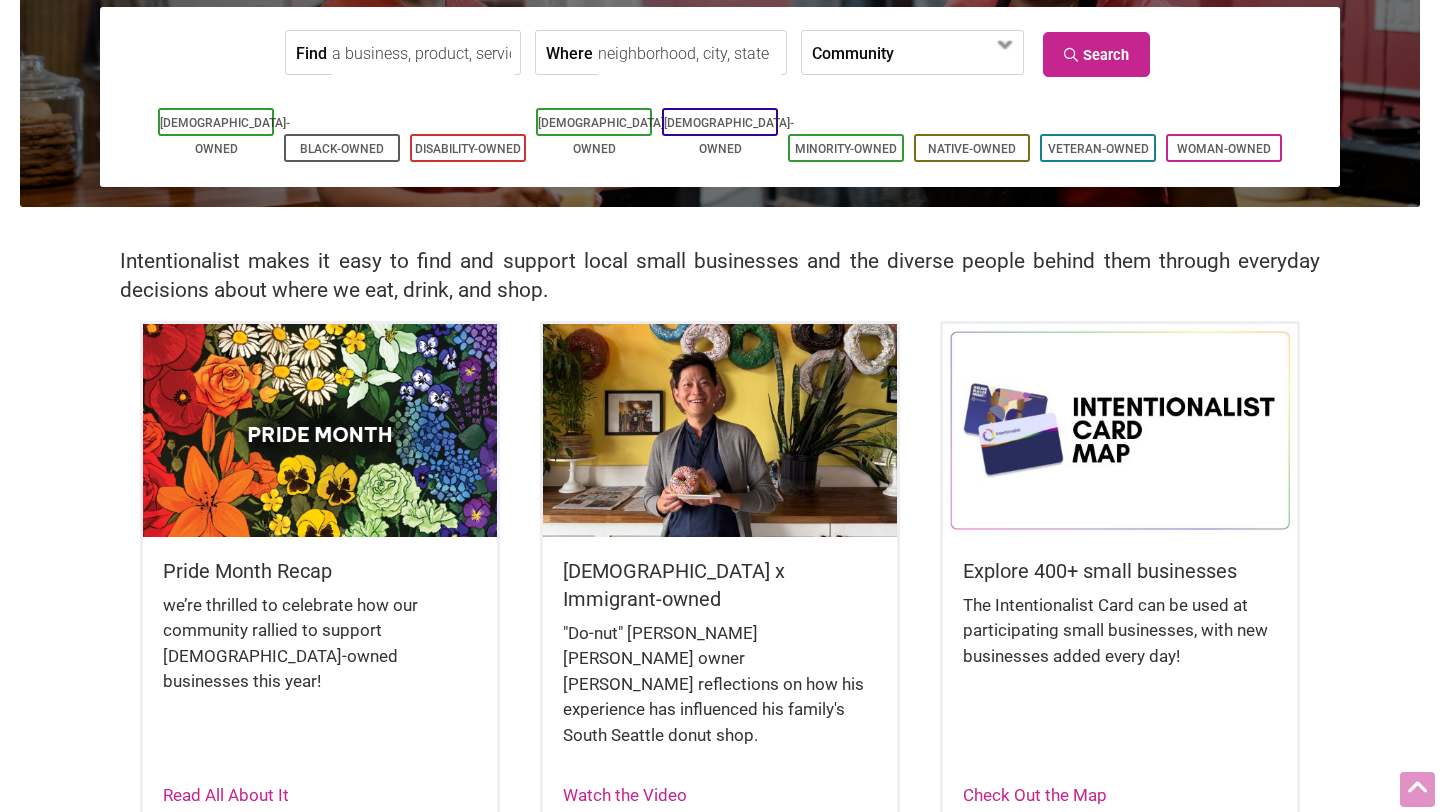 scroll, scrollTop: 0, scrollLeft: 0, axis: both 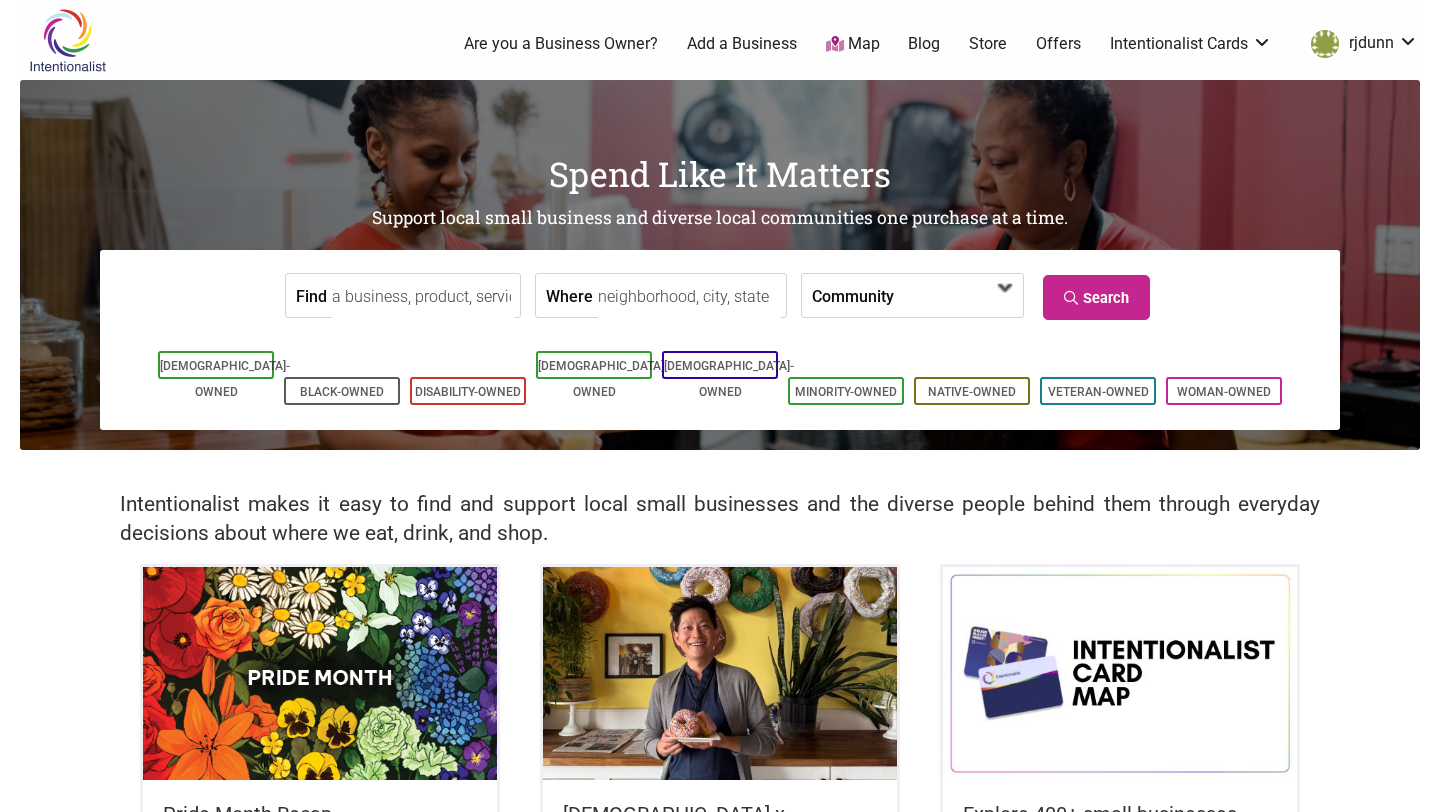 click at bounding box center (958, 295) 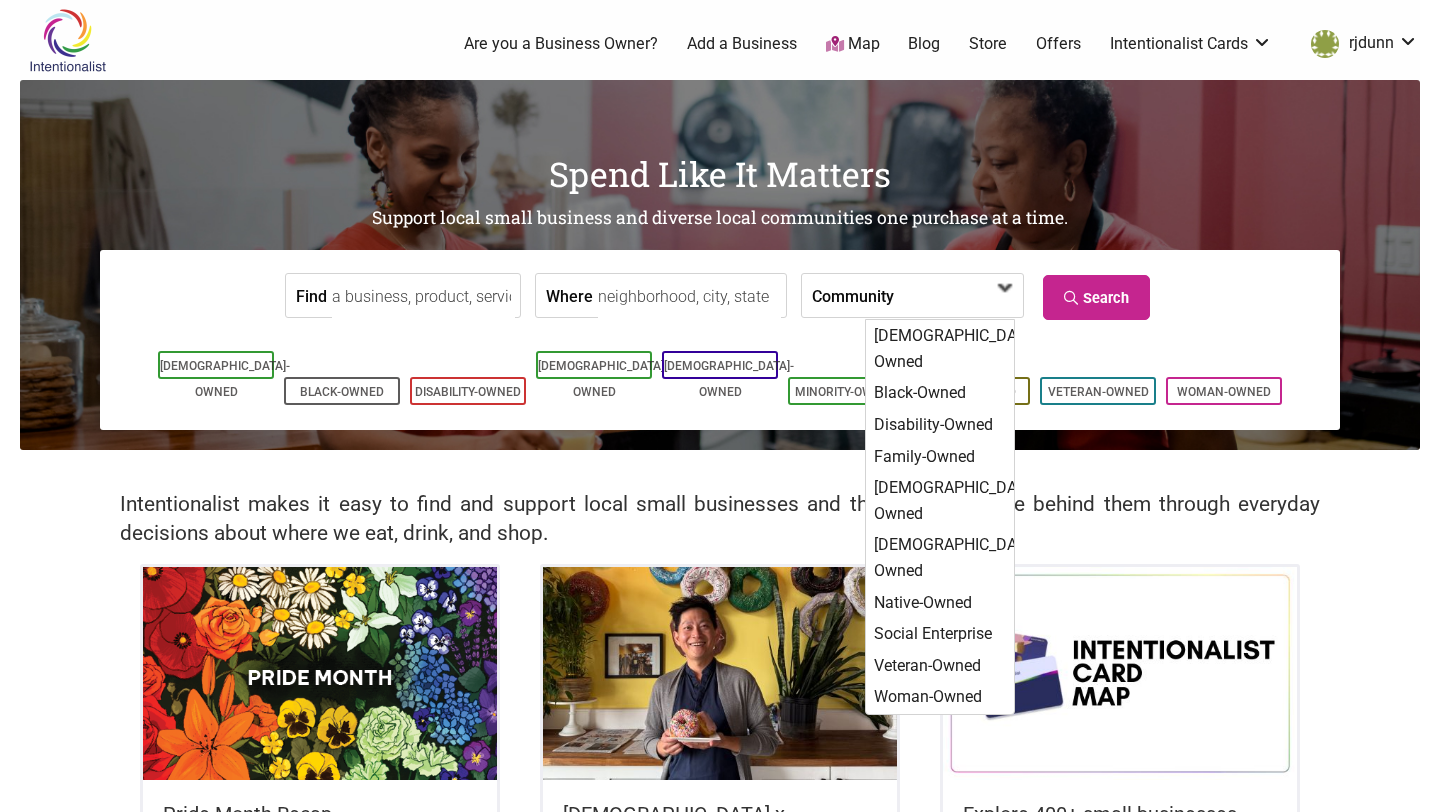 click at bounding box center [951, 297] 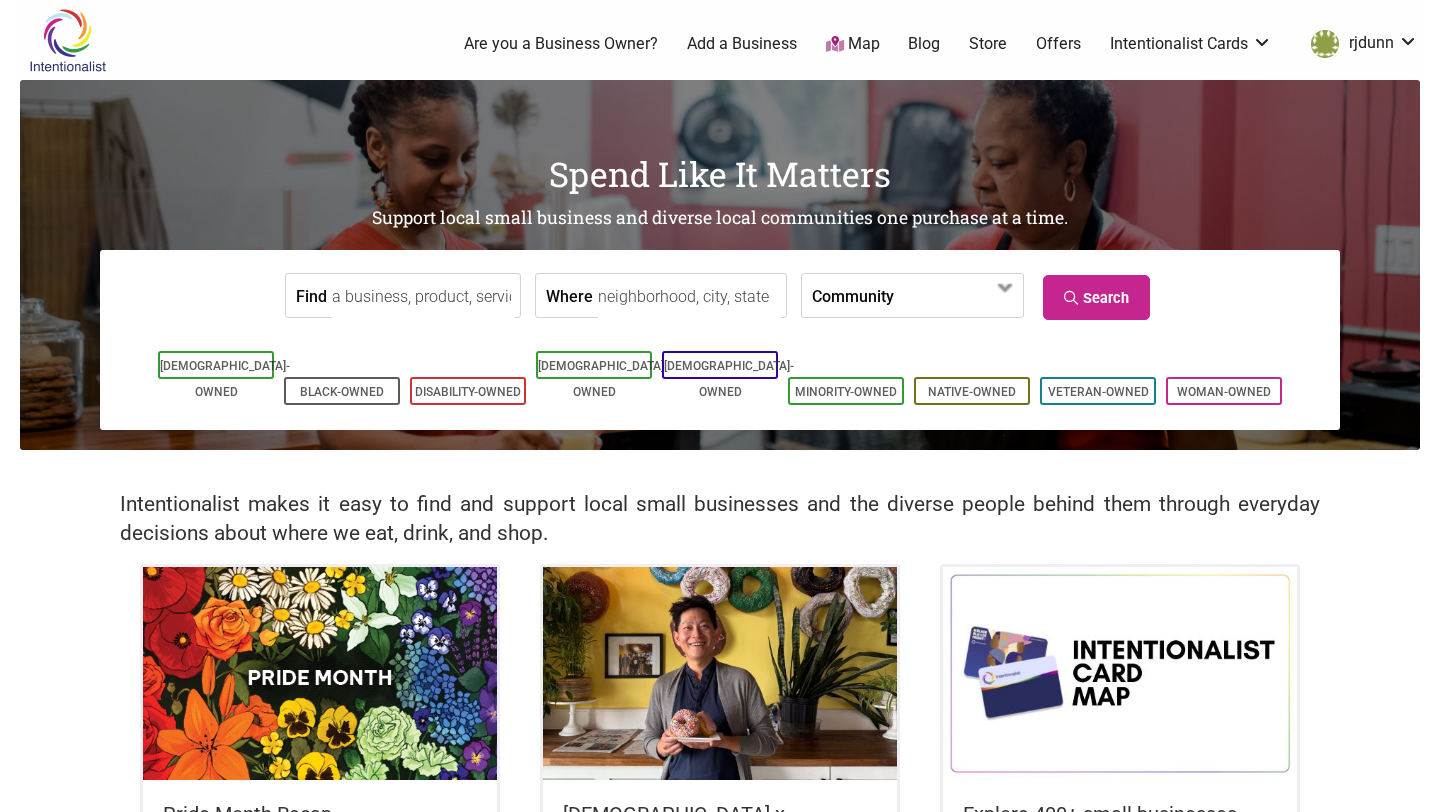click on "Find
Where
Community
Asian-Owned Black-Owned Disability-Owned Family-Owned Latino-Owned LGBTQ-Owned Native-Owned Social Enterprise Veteran-Owned Woman-Owned
Search" at bounding box center [720, 295] 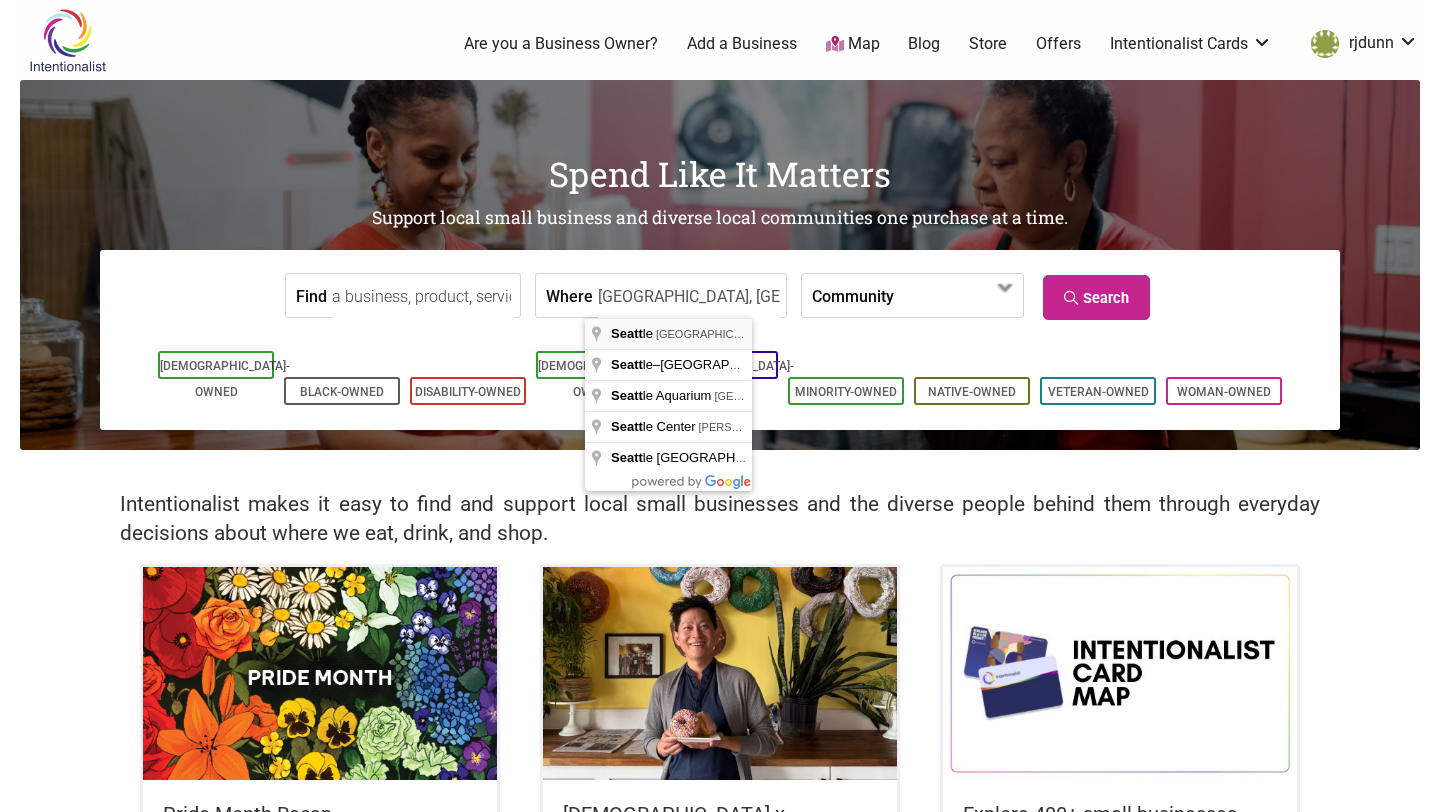type on "Seattle, WA, USA" 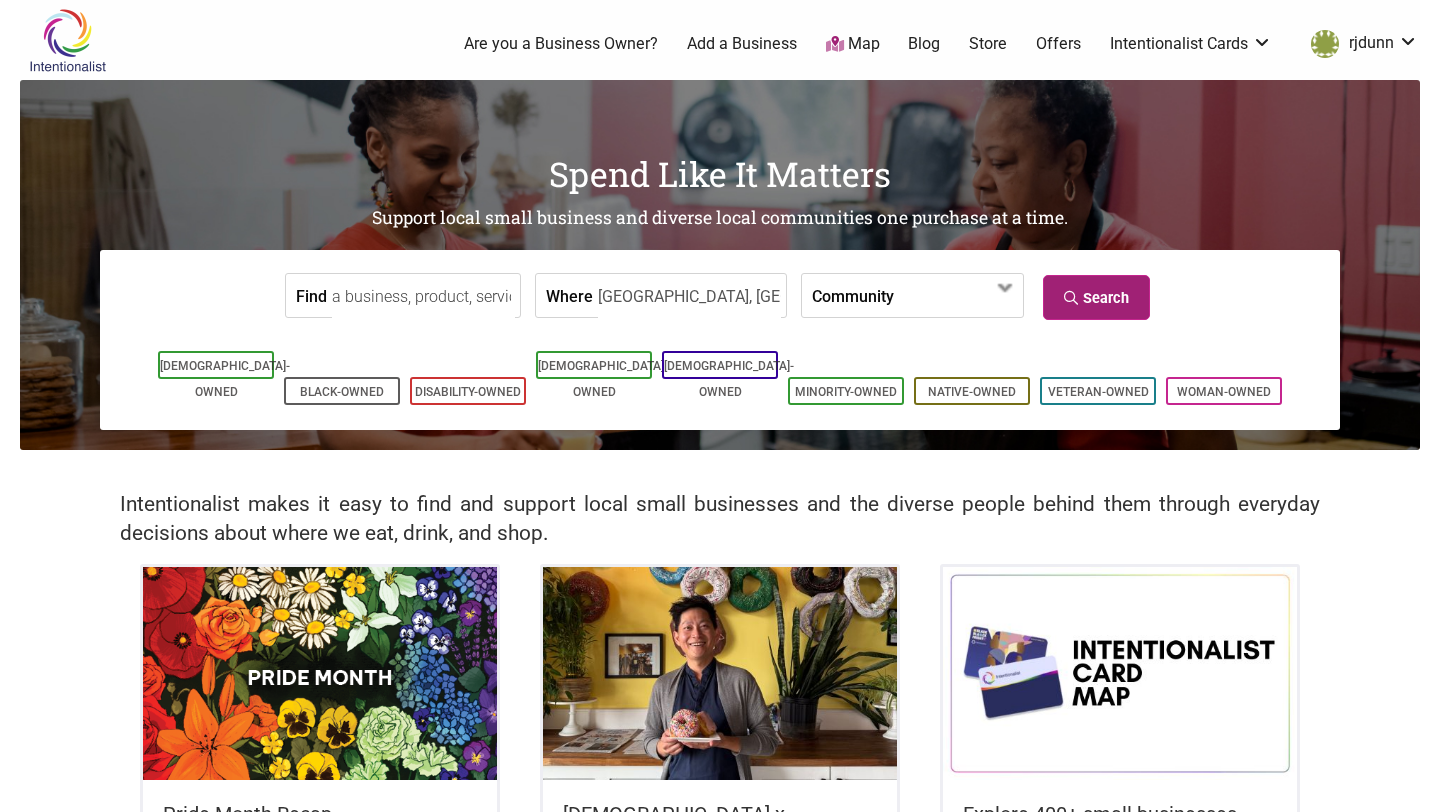 click on "Search" at bounding box center (1096, 297) 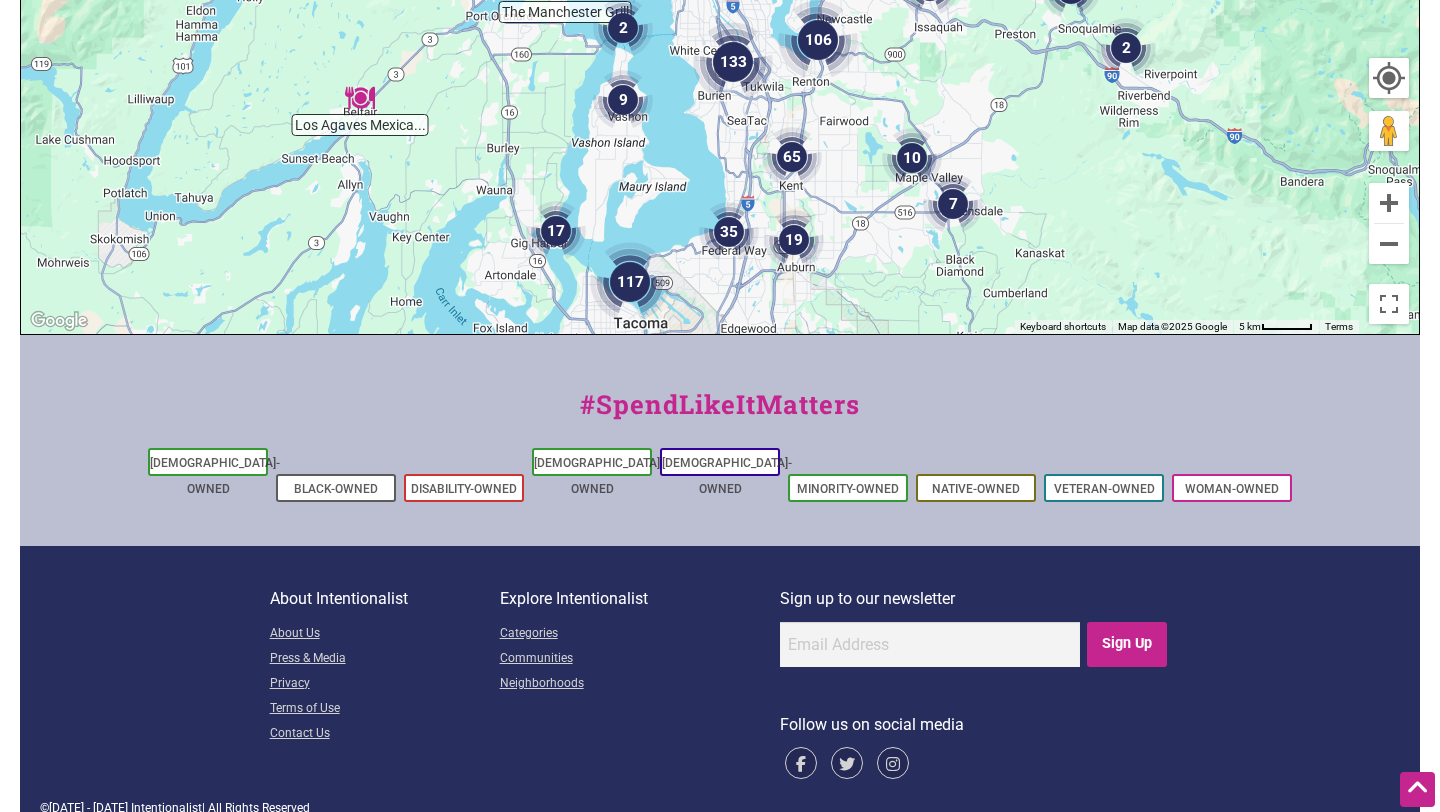 scroll, scrollTop: 0, scrollLeft: 0, axis: both 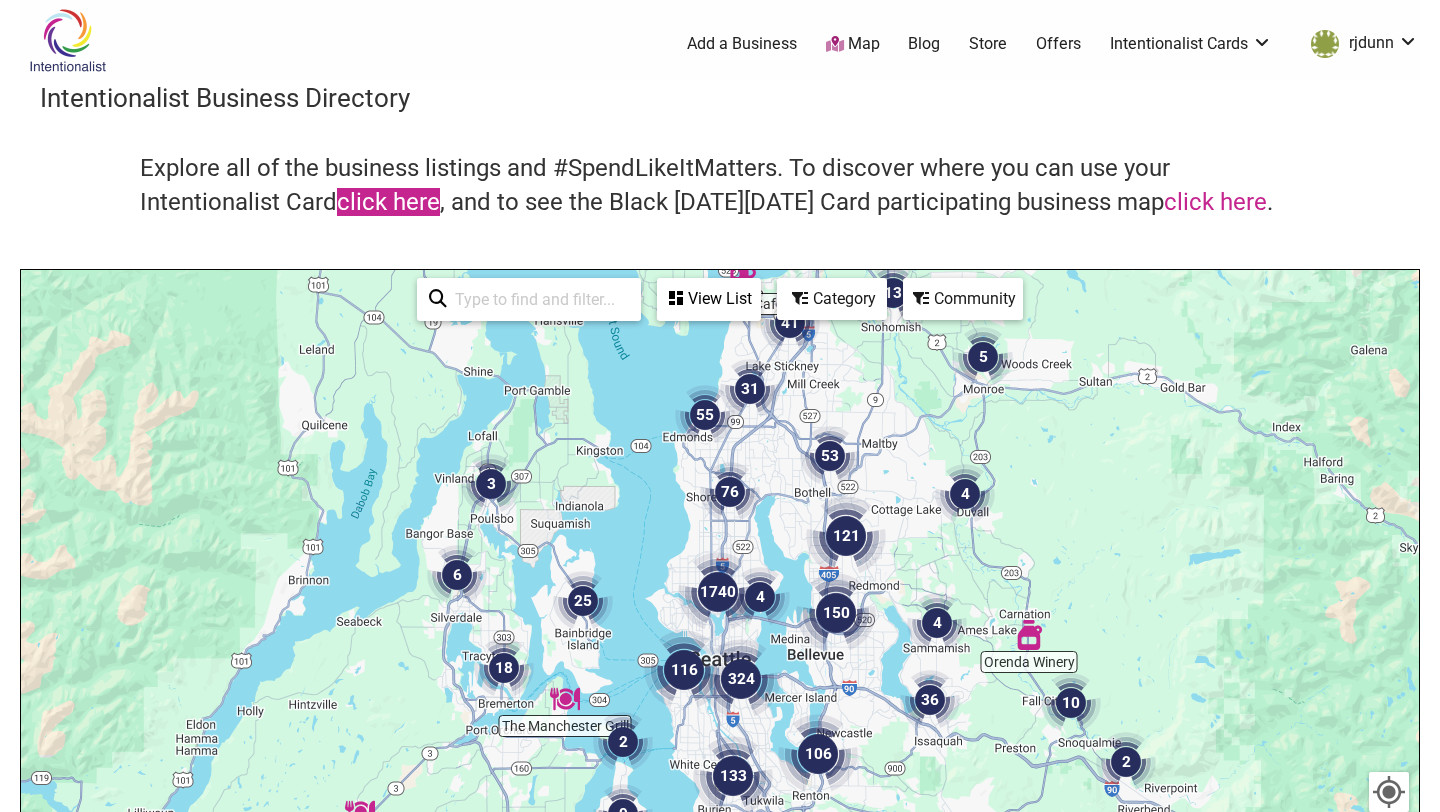 click on "click here" at bounding box center (388, 202) 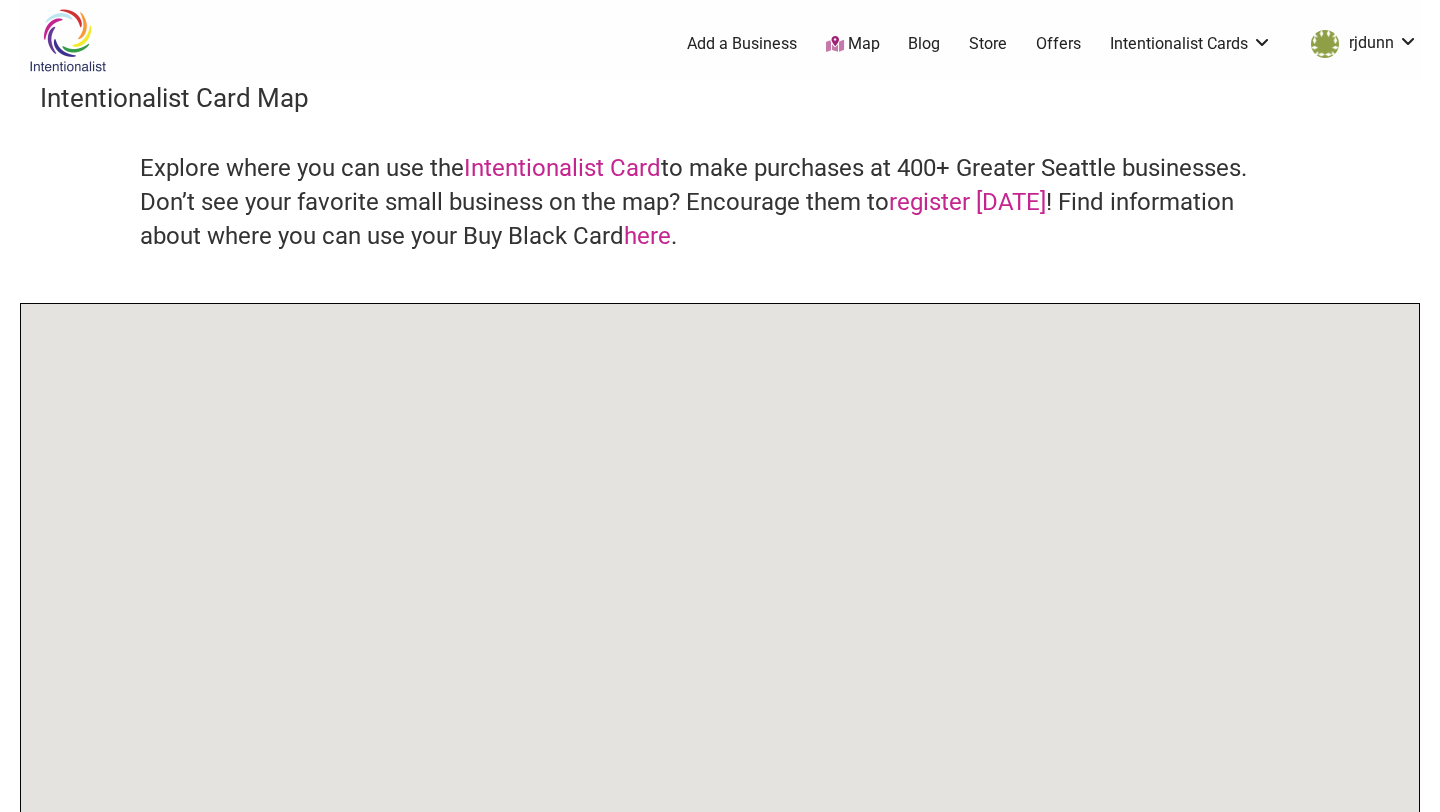 scroll, scrollTop: 0, scrollLeft: 0, axis: both 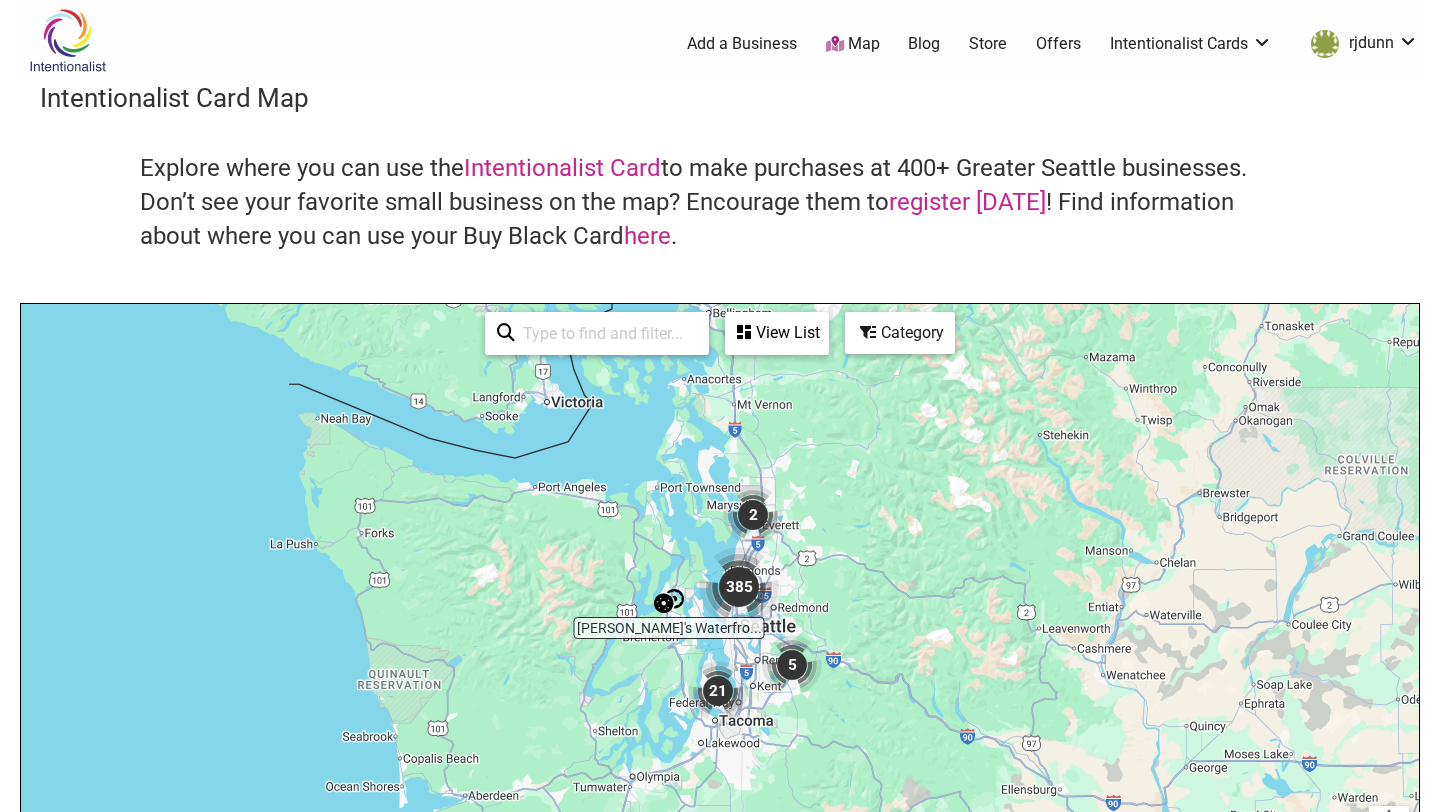 drag, startPoint x: 939, startPoint y: 656, endPoint x: 961, endPoint y: 422, distance: 235.0319 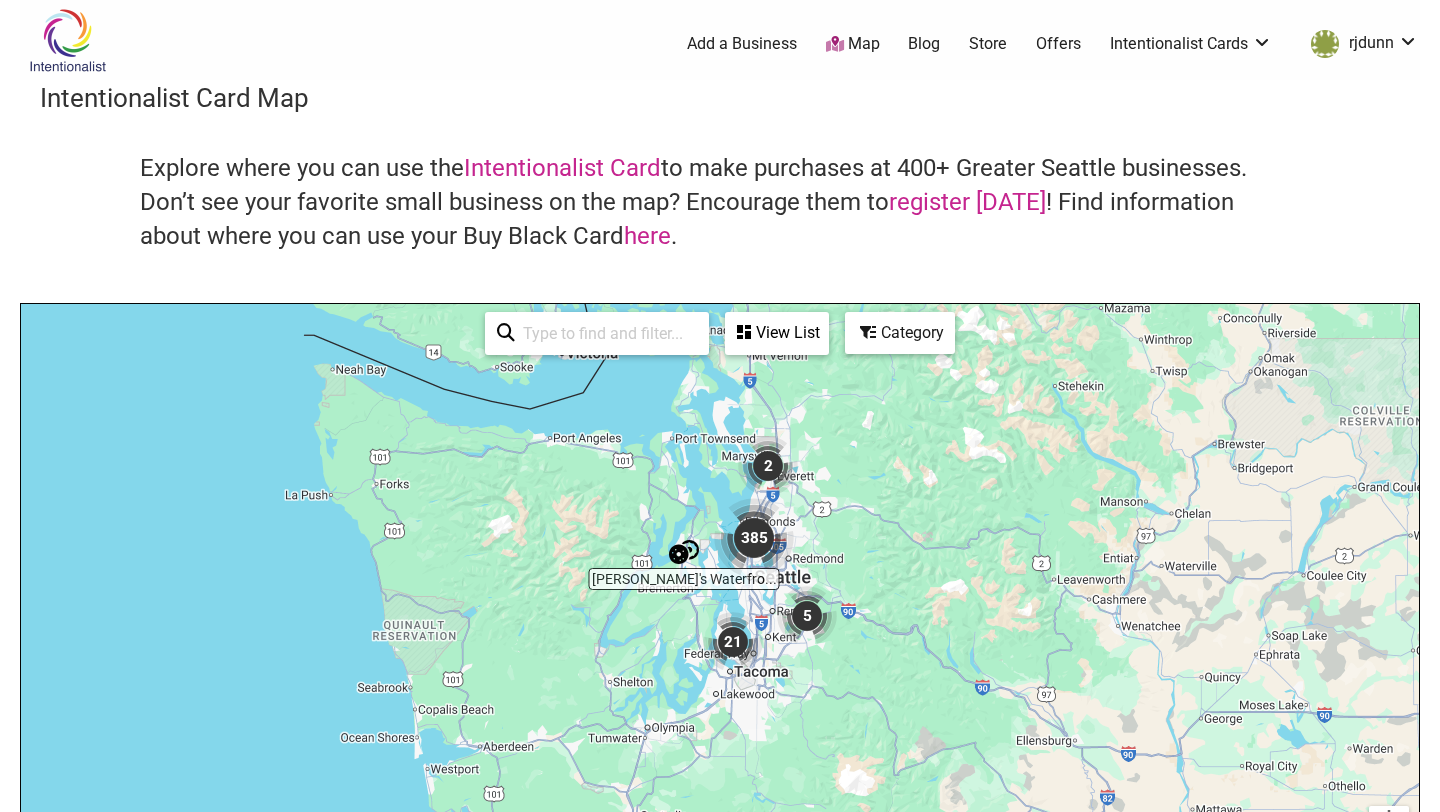 click at bounding box center [754, 538] 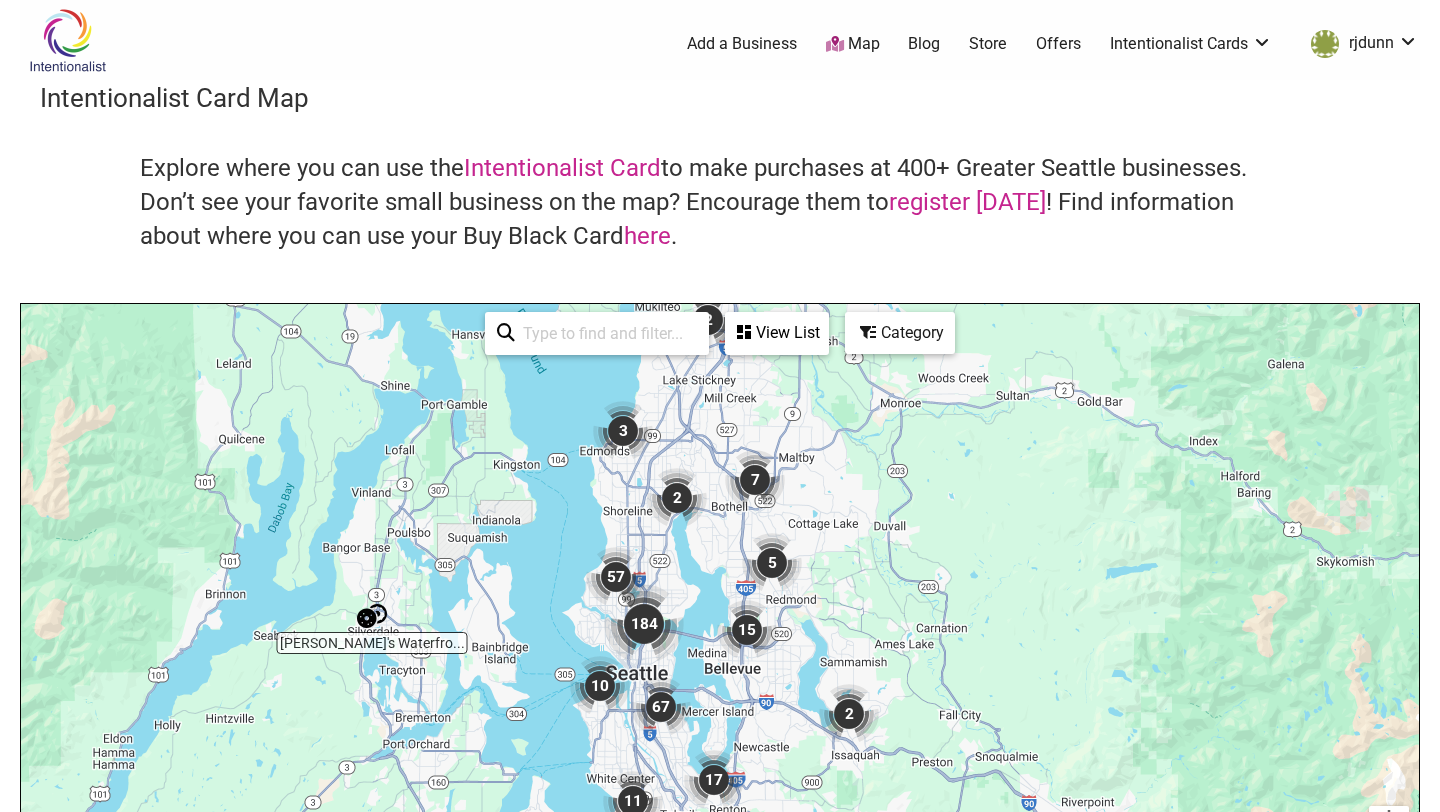 click at bounding box center [644, 624] 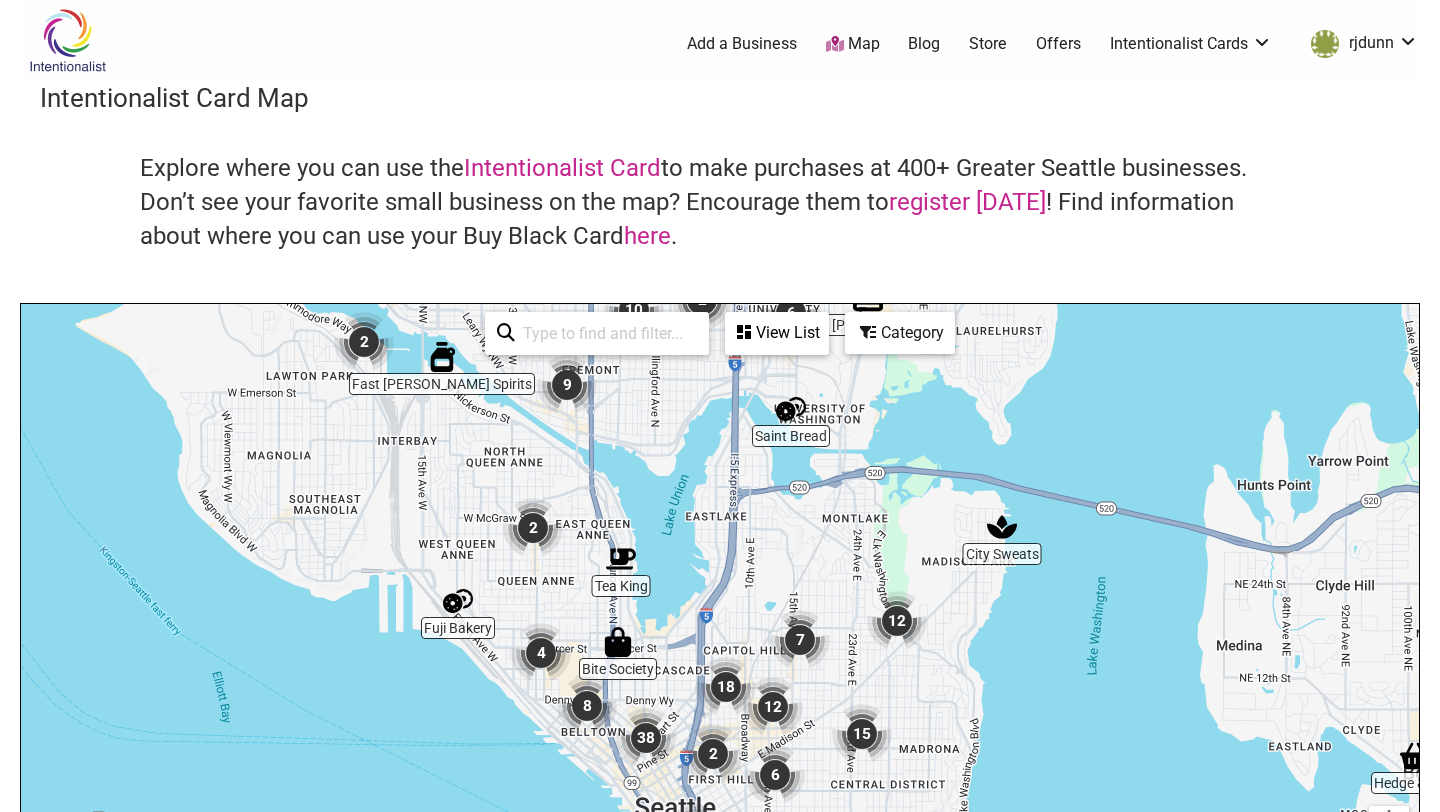 drag, startPoint x: 797, startPoint y: 687, endPoint x: 807, endPoint y: 569, distance: 118.42297 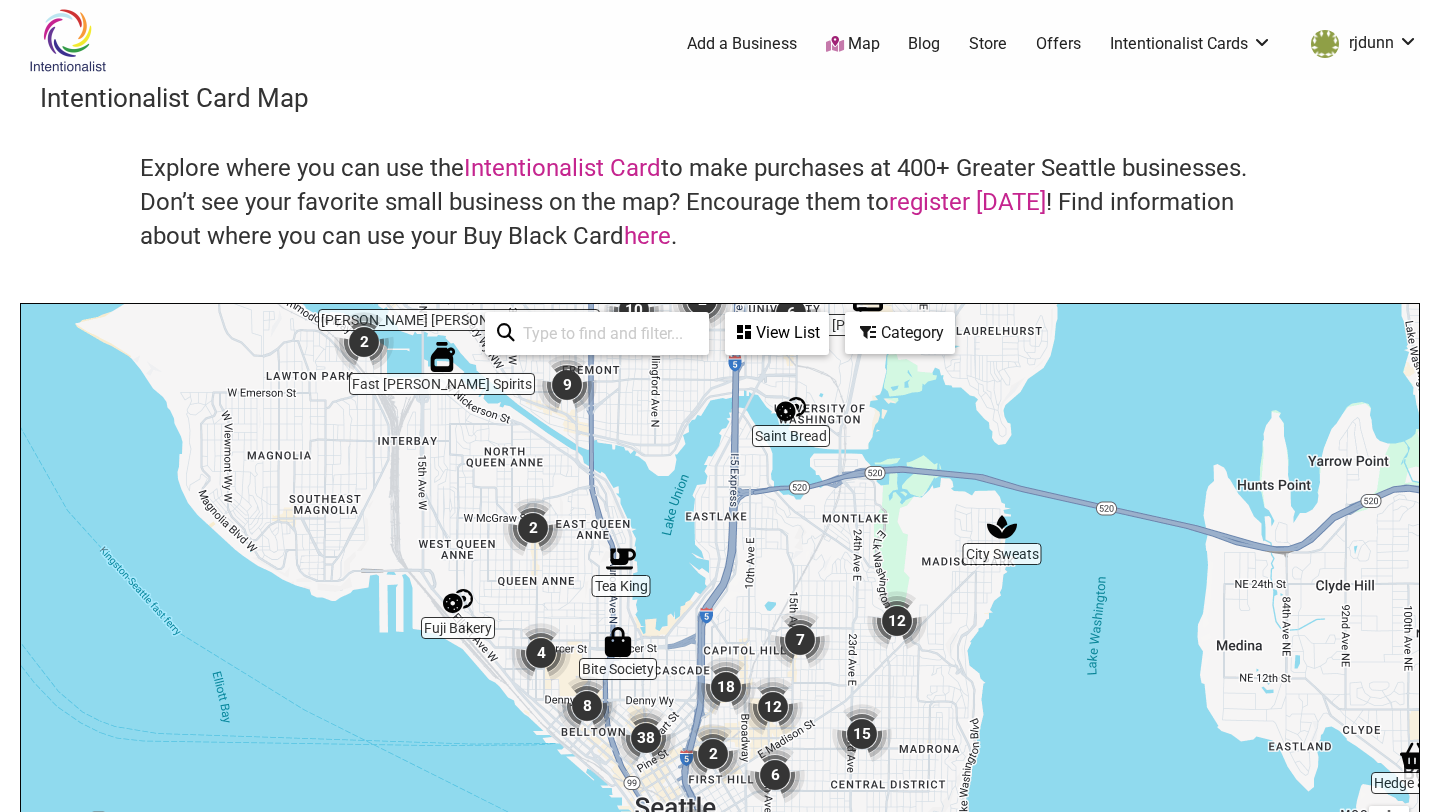 click on "To navigate, press the arrow keys." at bounding box center (720, 693) 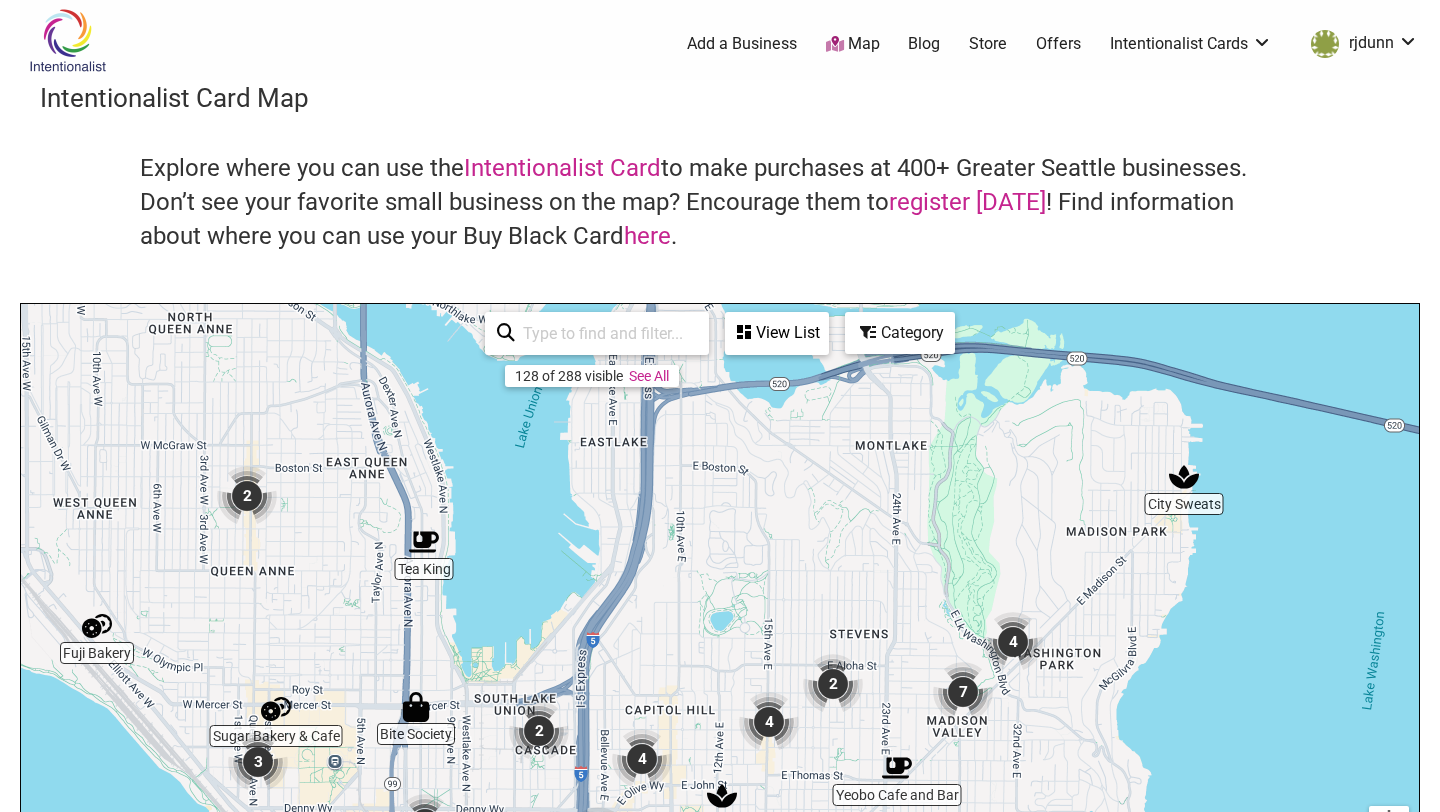 click on "To navigate, press the arrow keys." at bounding box center (720, 693) 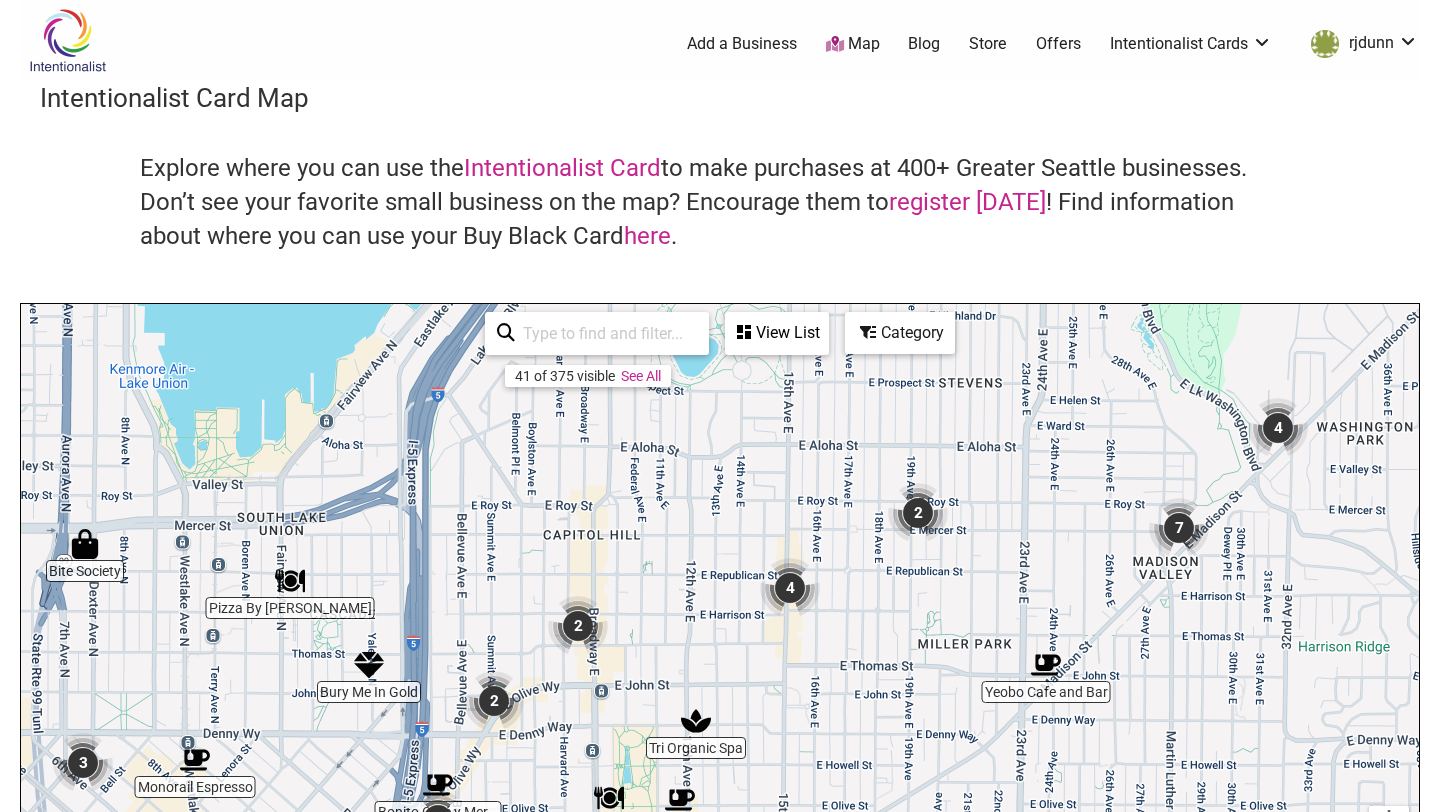 drag, startPoint x: 788, startPoint y: 709, endPoint x: 826, endPoint y: 460, distance: 251.8829 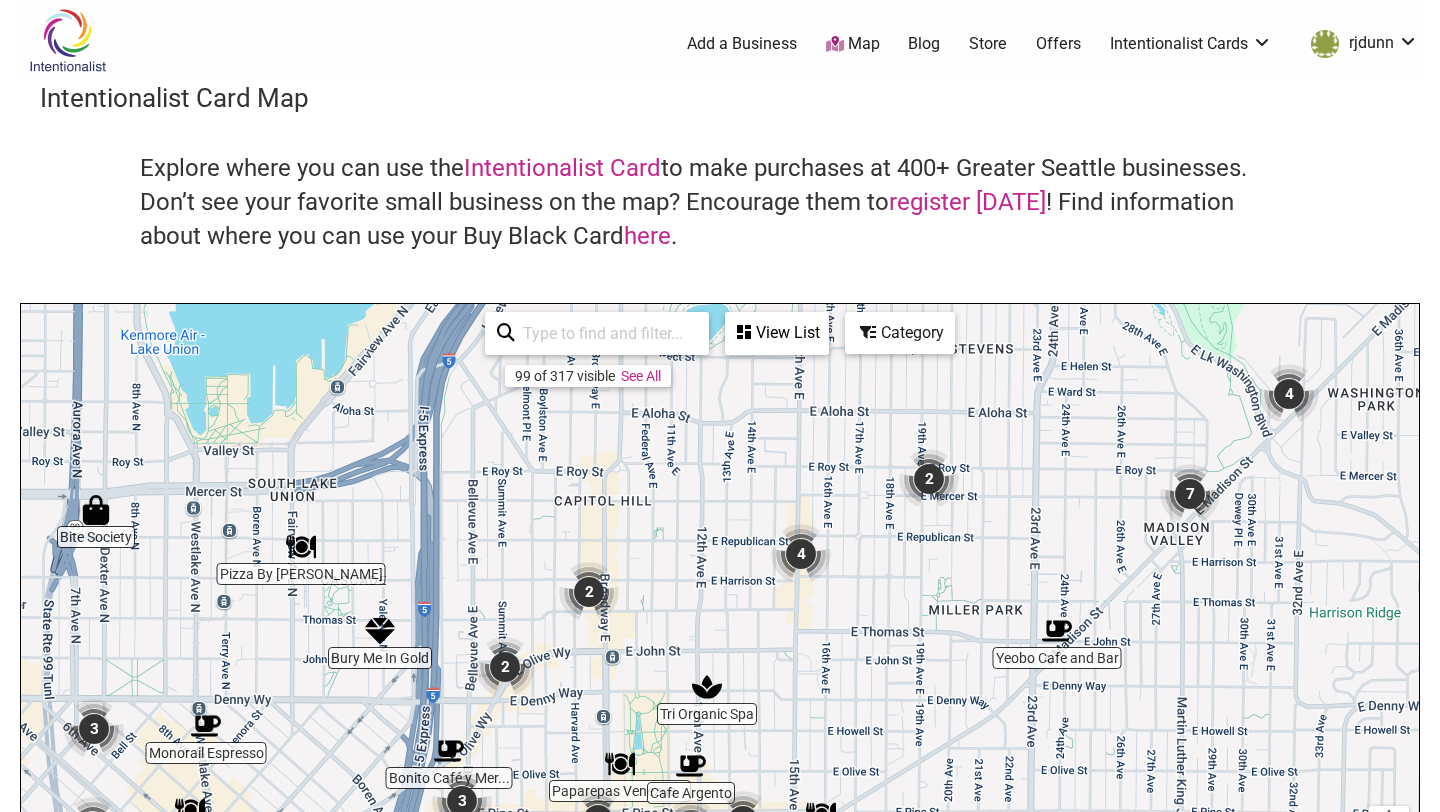 click at bounding box center [801, 554] 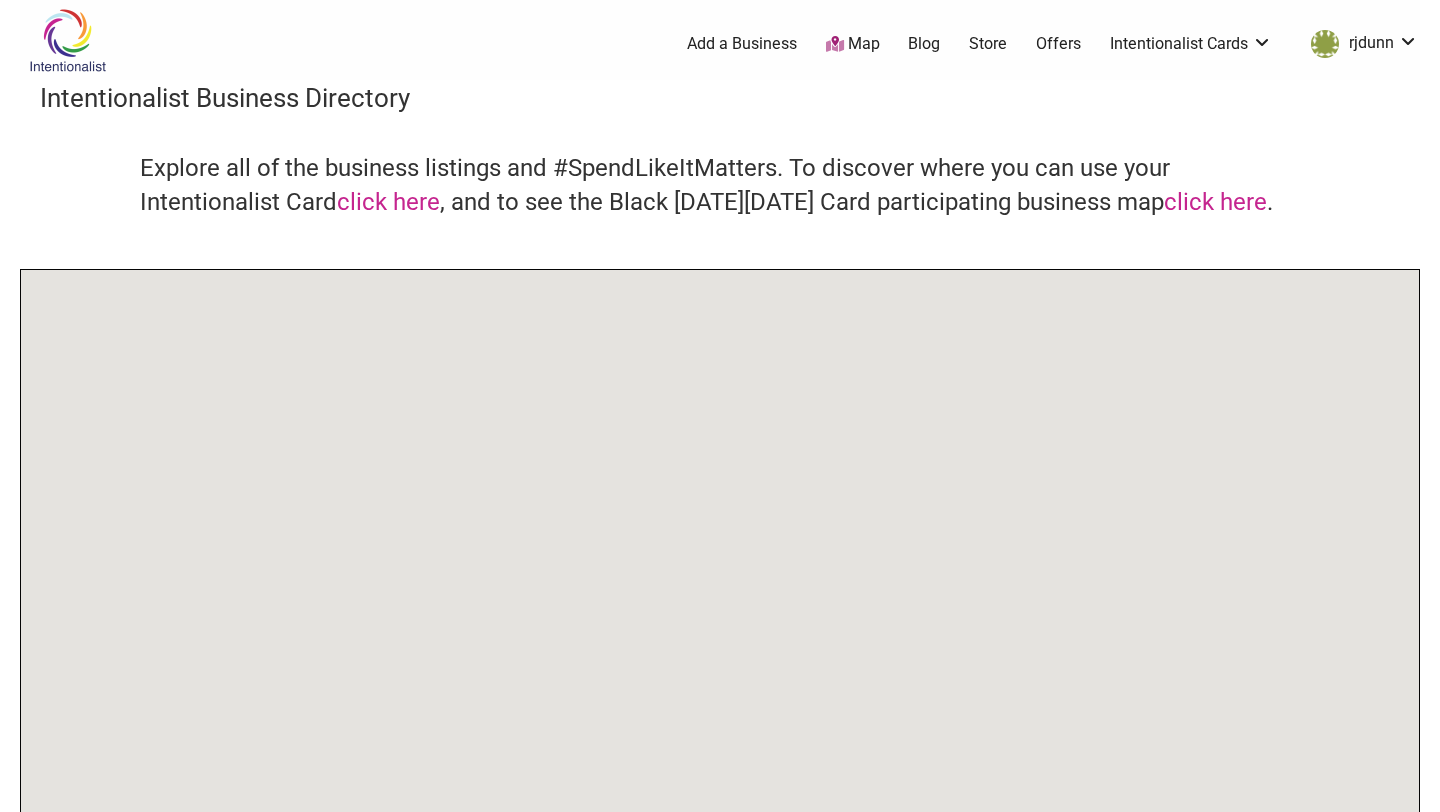 scroll, scrollTop: 0, scrollLeft: 0, axis: both 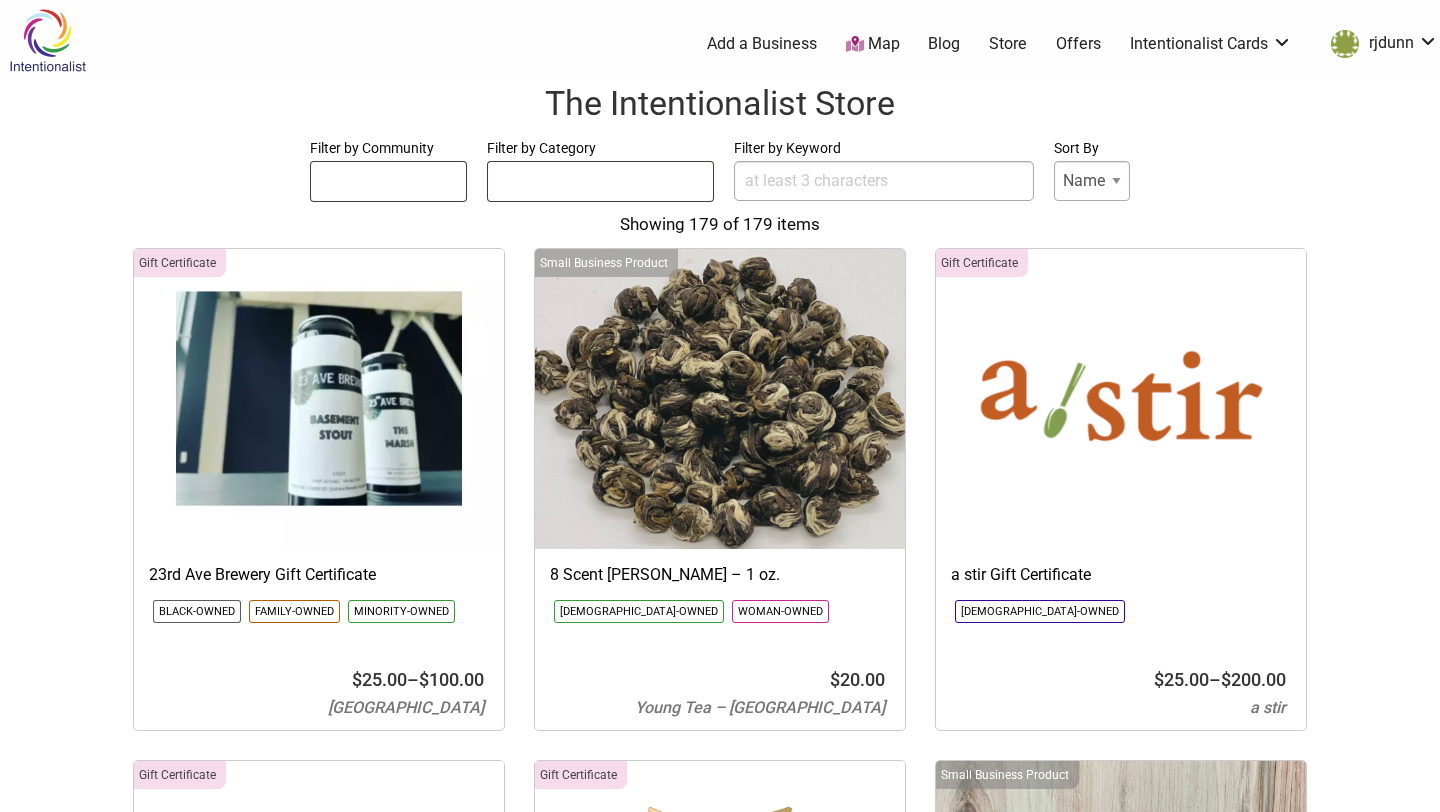 select 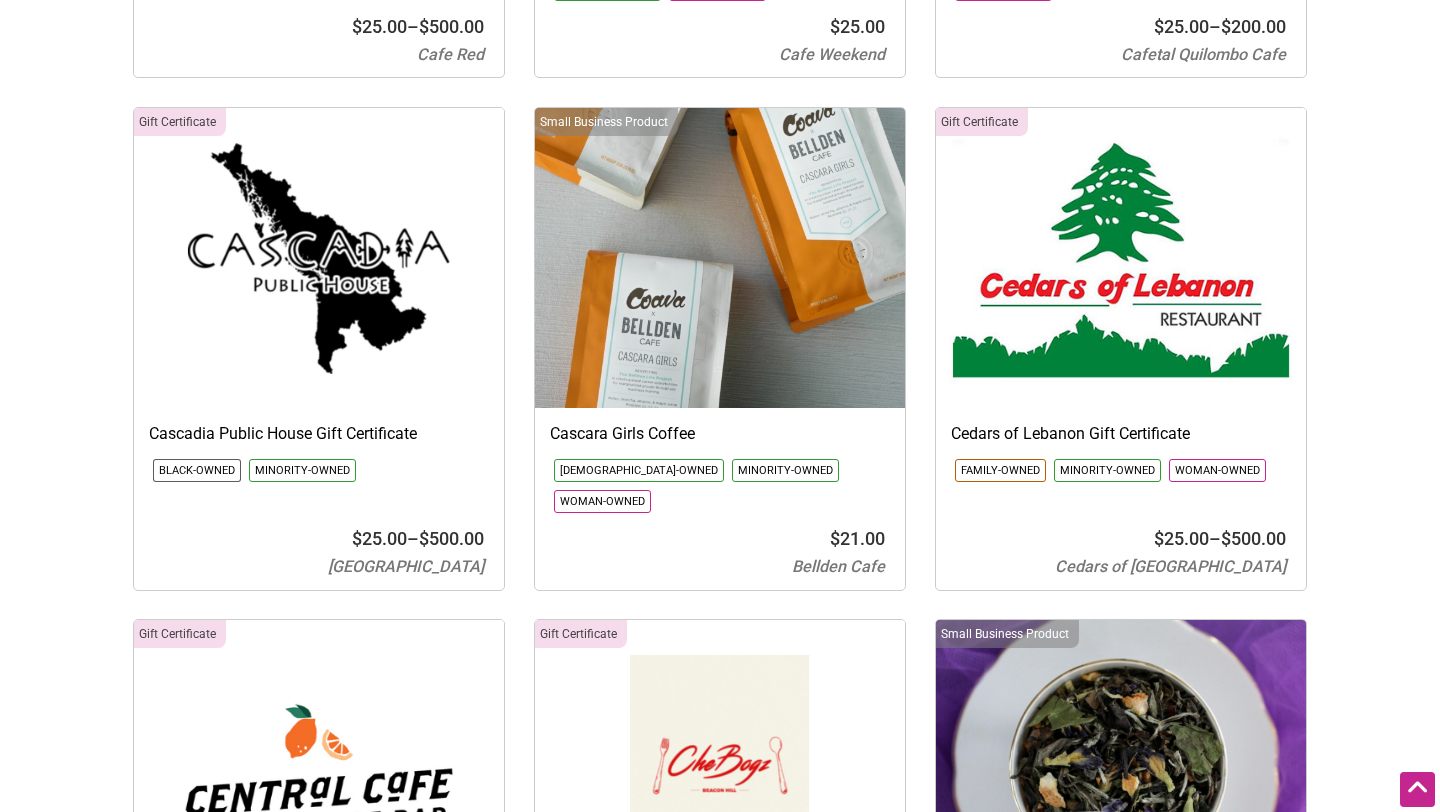 scroll, scrollTop: 5310, scrollLeft: 0, axis: vertical 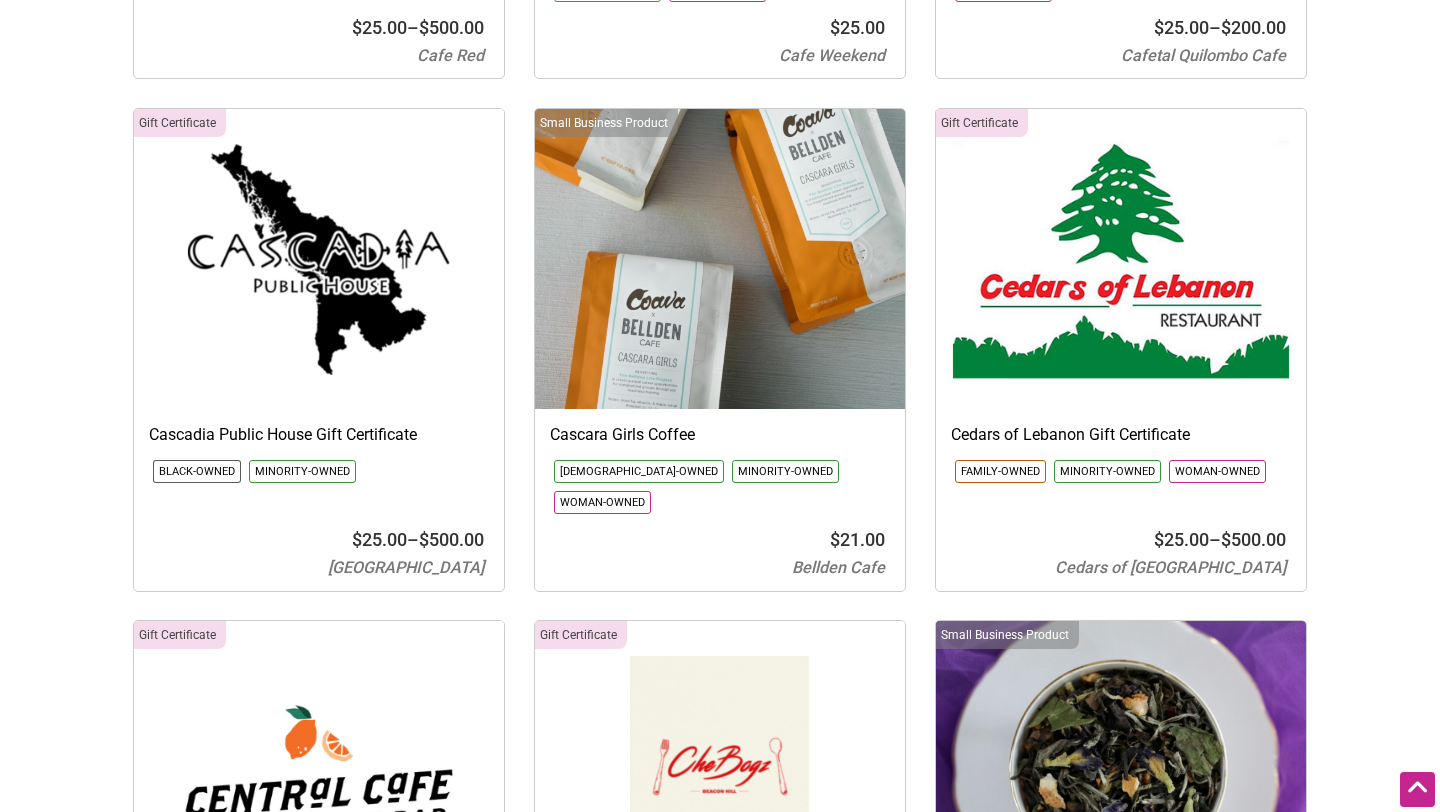 click at bounding box center (1121, 259) 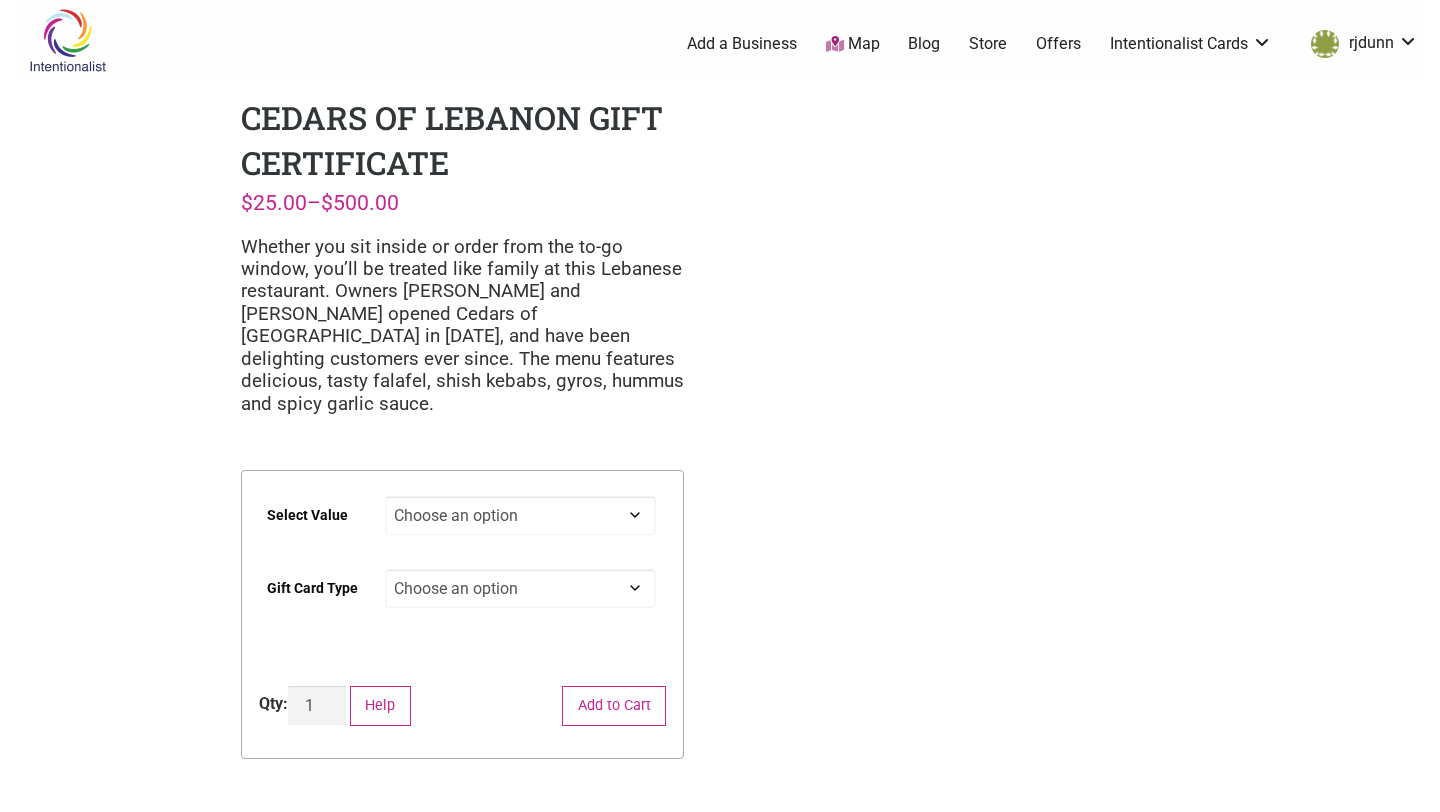 scroll, scrollTop: 0, scrollLeft: 0, axis: both 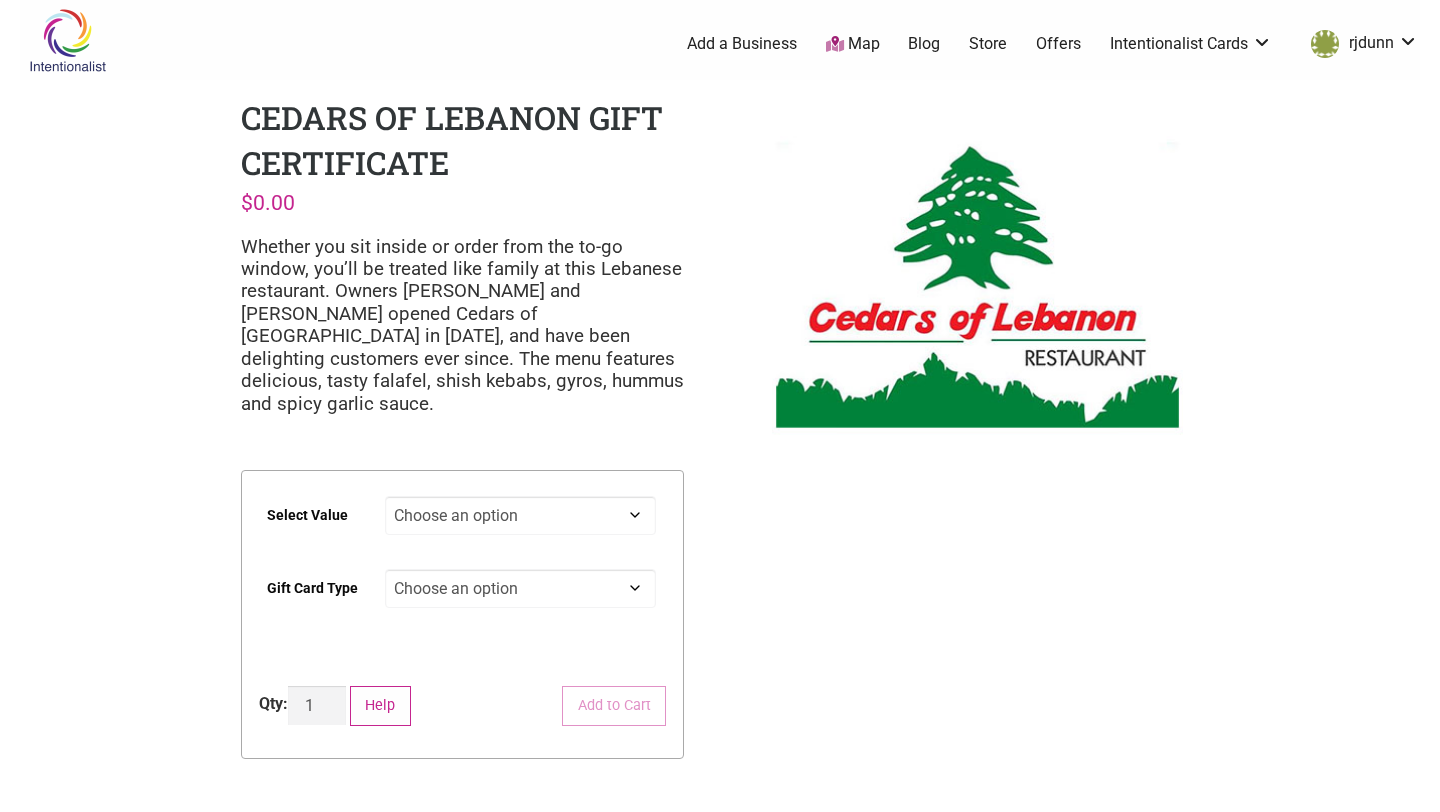 click on "Choose an option $25 $50 $100 $200 $500" 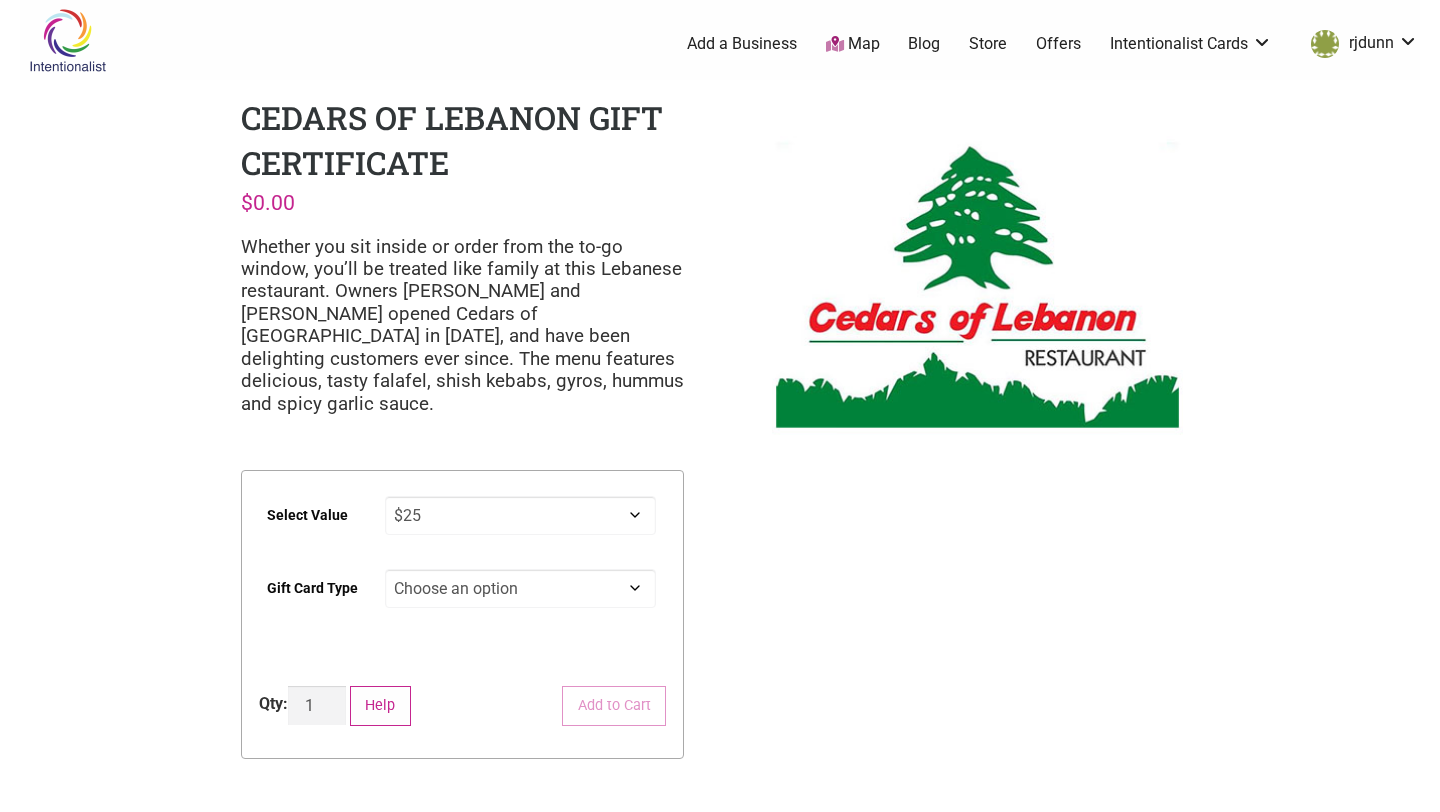 select on "$25" 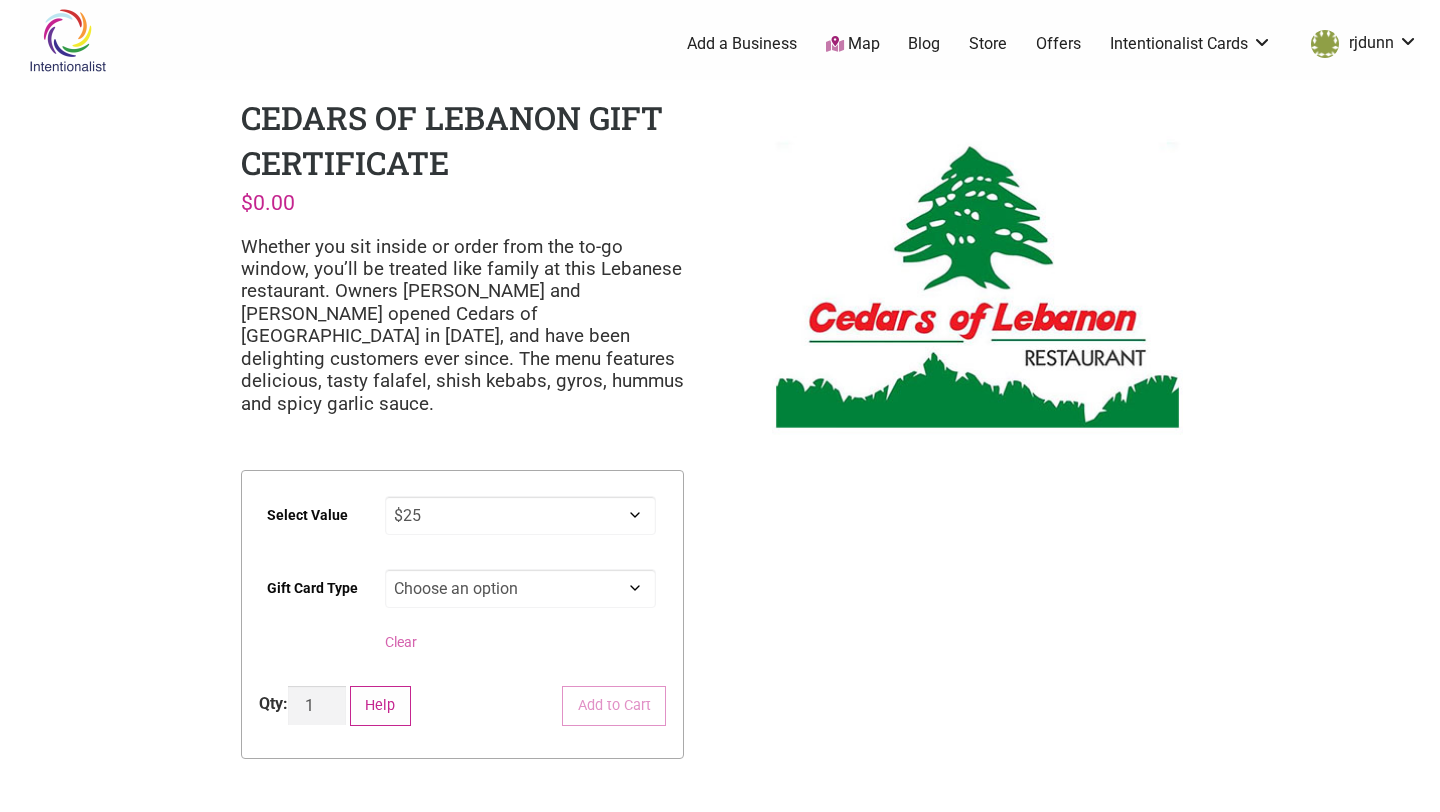 click on "Choose an option Physical" 